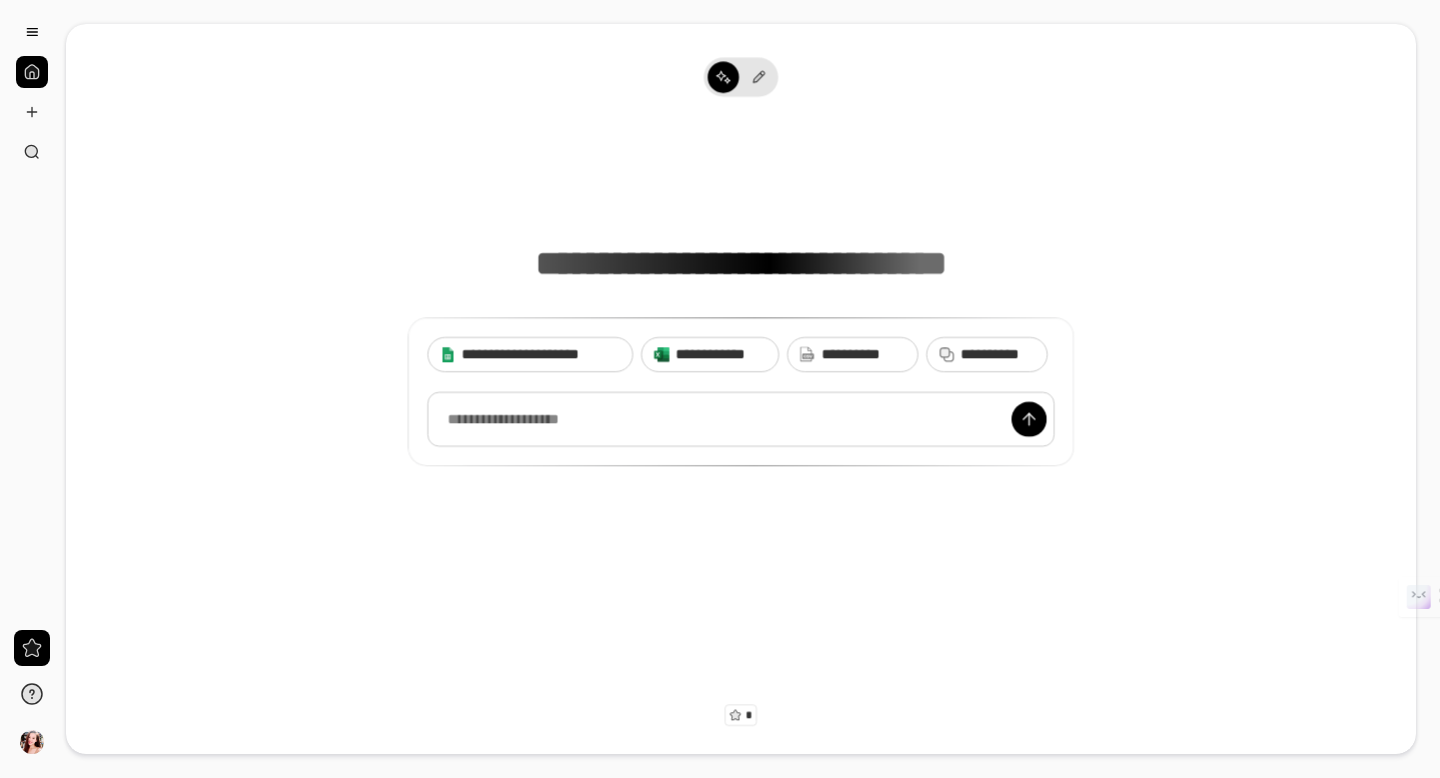 scroll, scrollTop: 0, scrollLeft: 0, axis: both 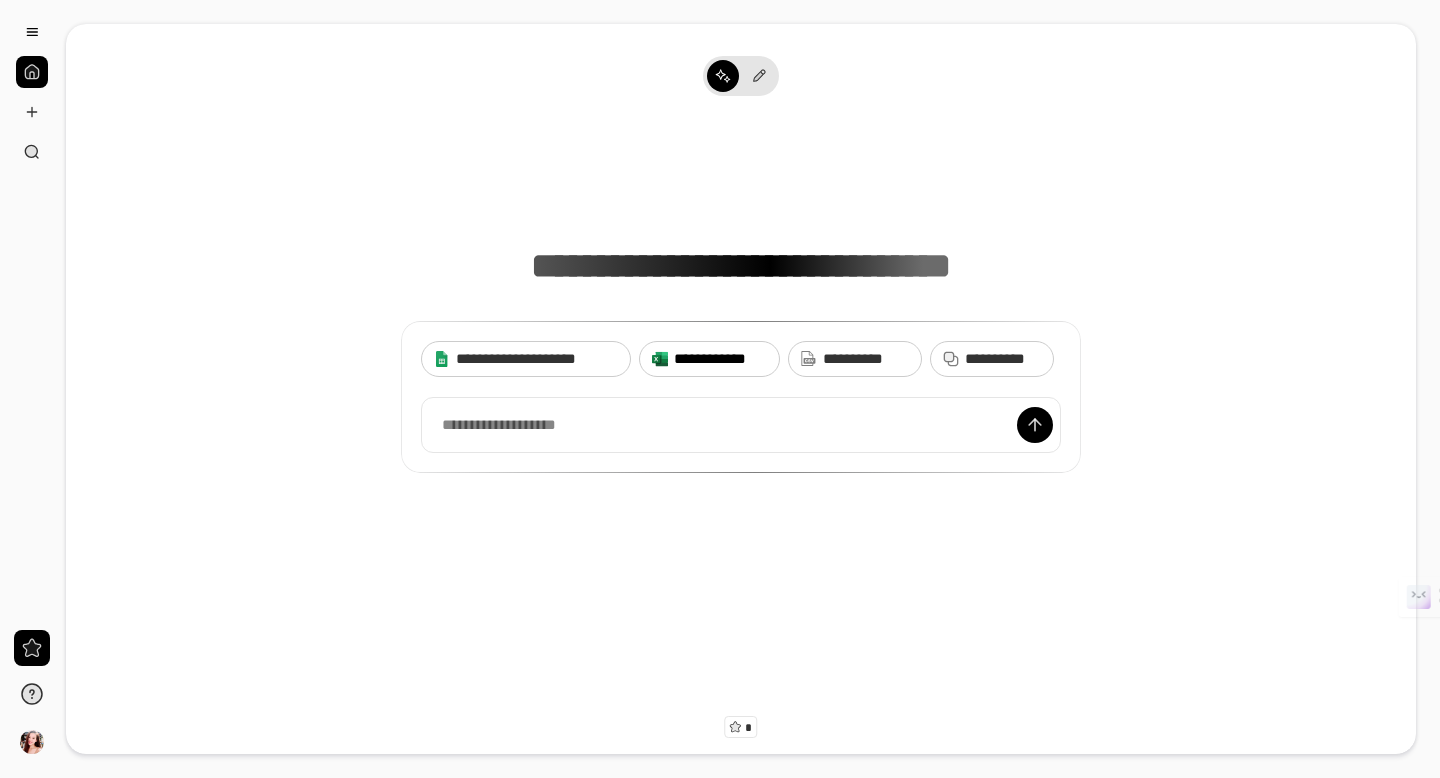 click on "**********" at bounding box center [720, 359] 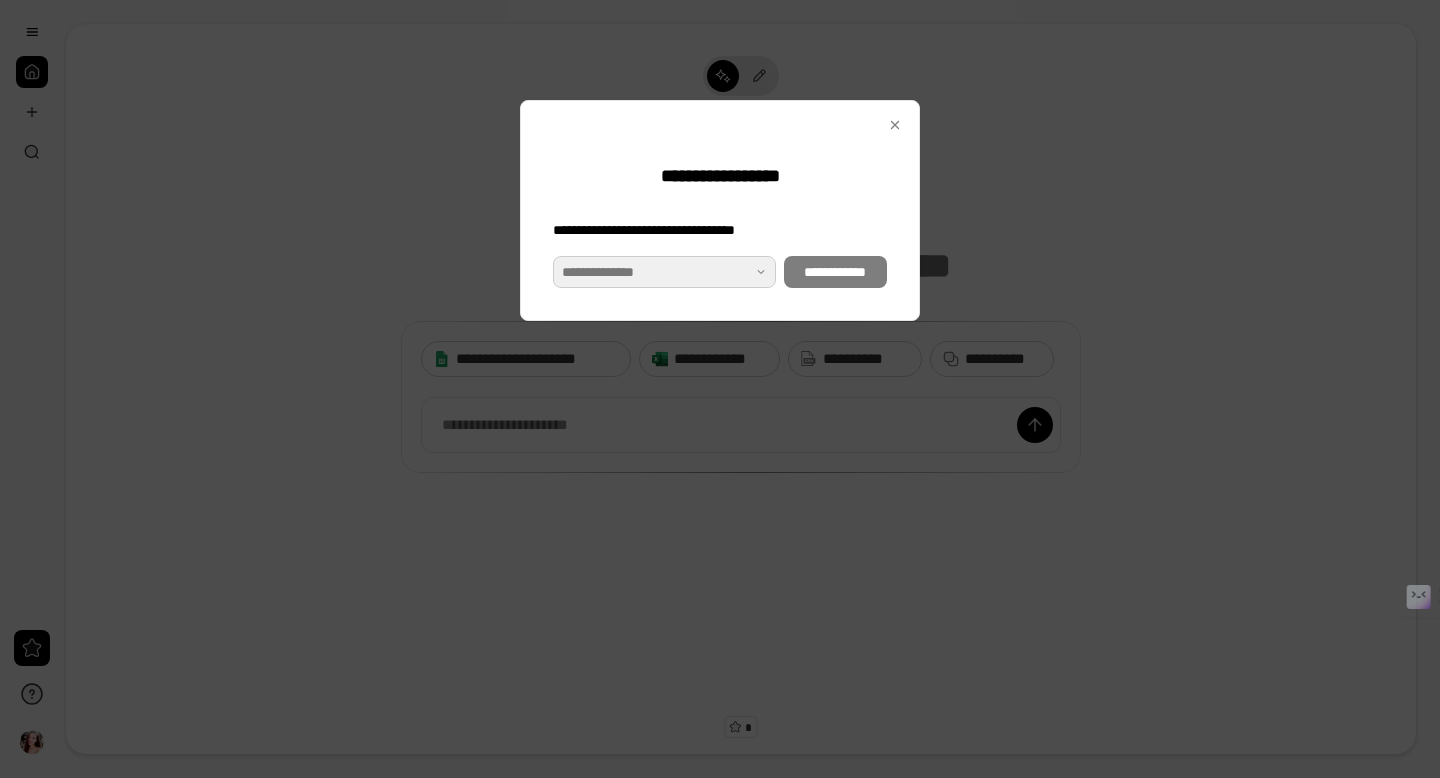 click at bounding box center (664, 272) 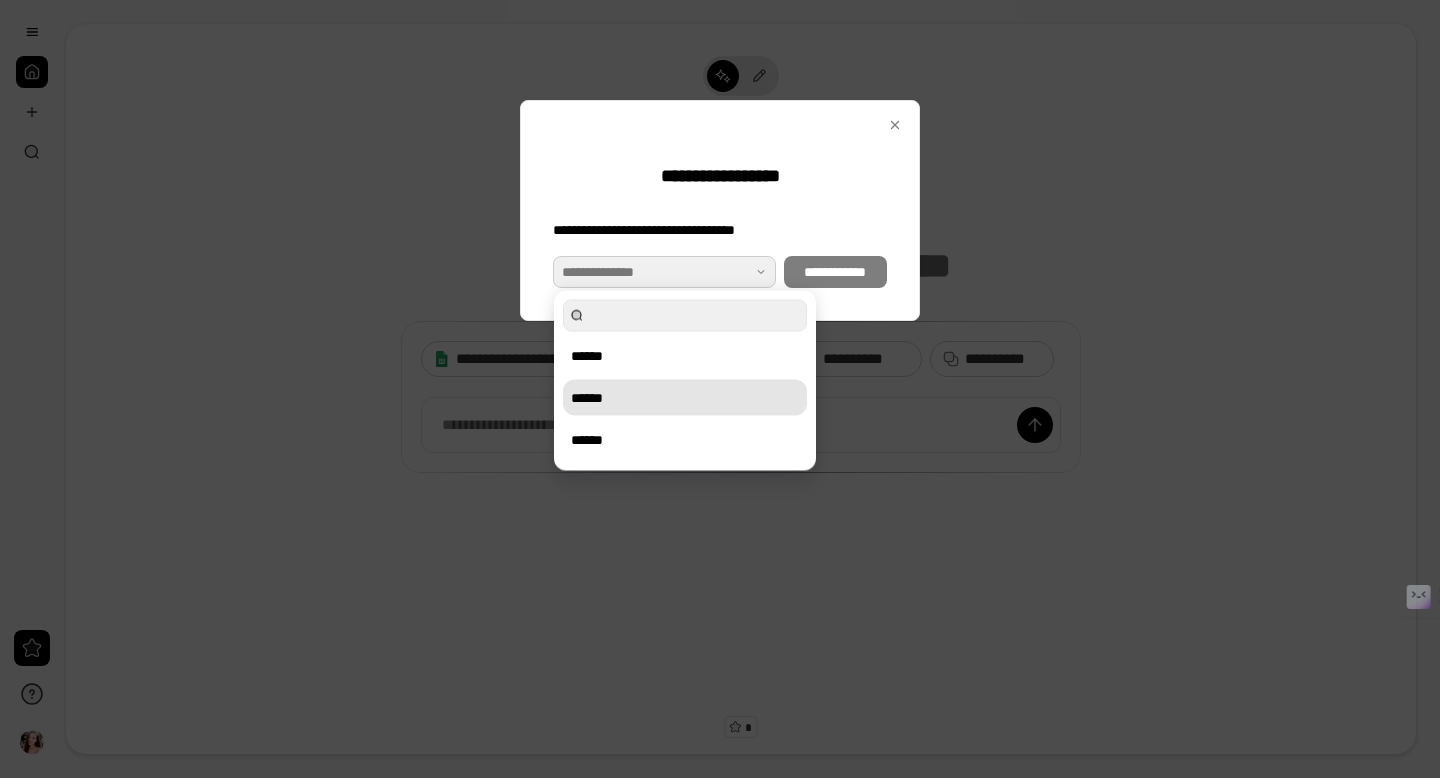 click on "******" at bounding box center [685, 398] 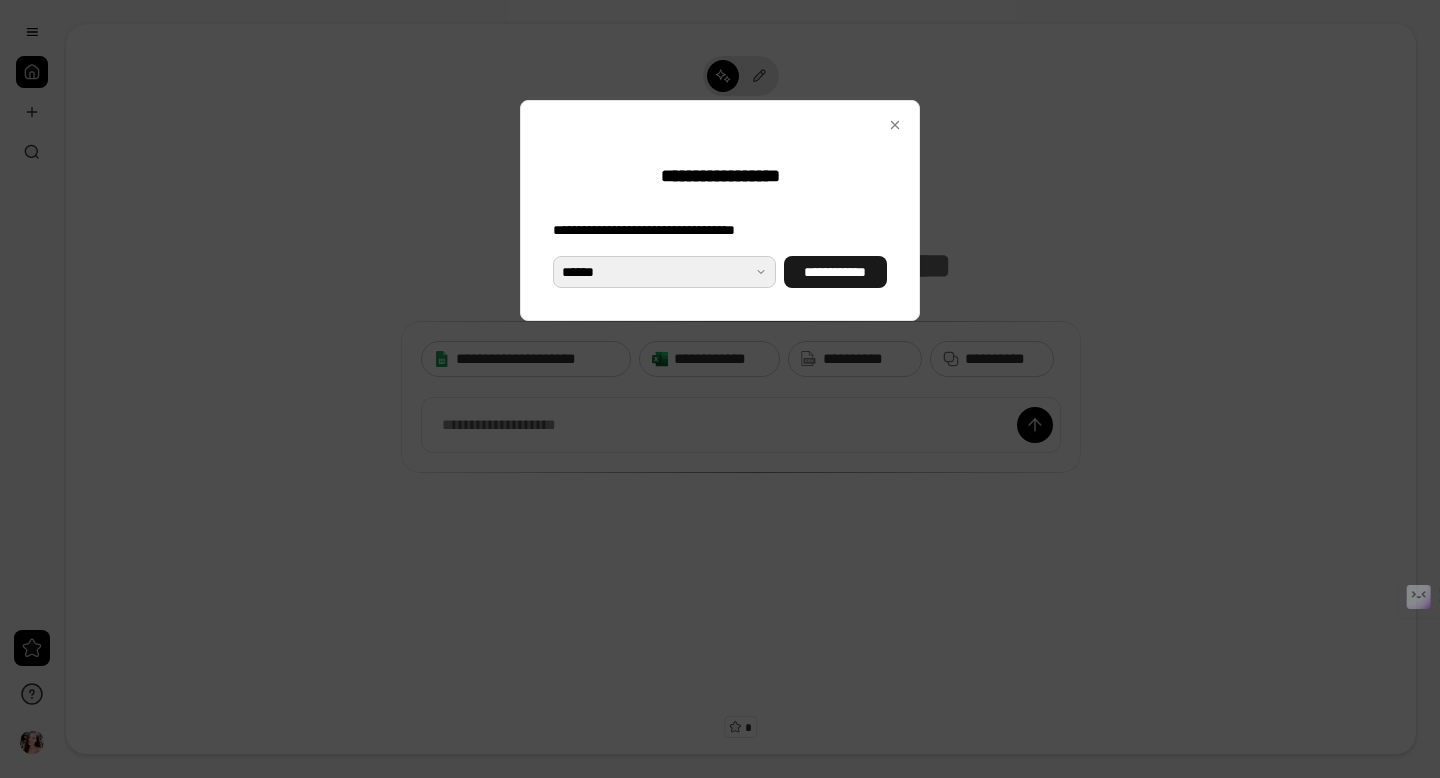 click on "**********" at bounding box center (835, 272) 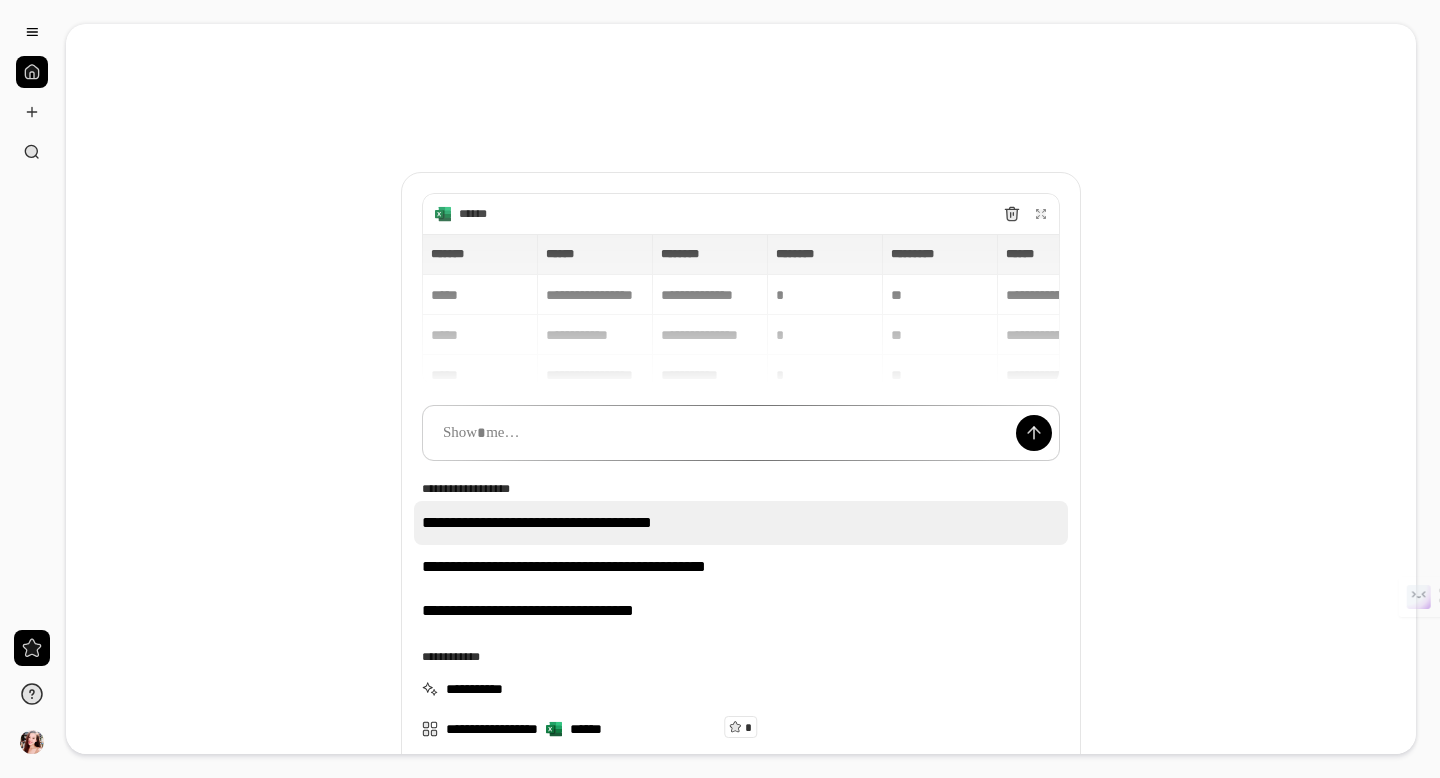 click on "**********" at bounding box center [741, 523] 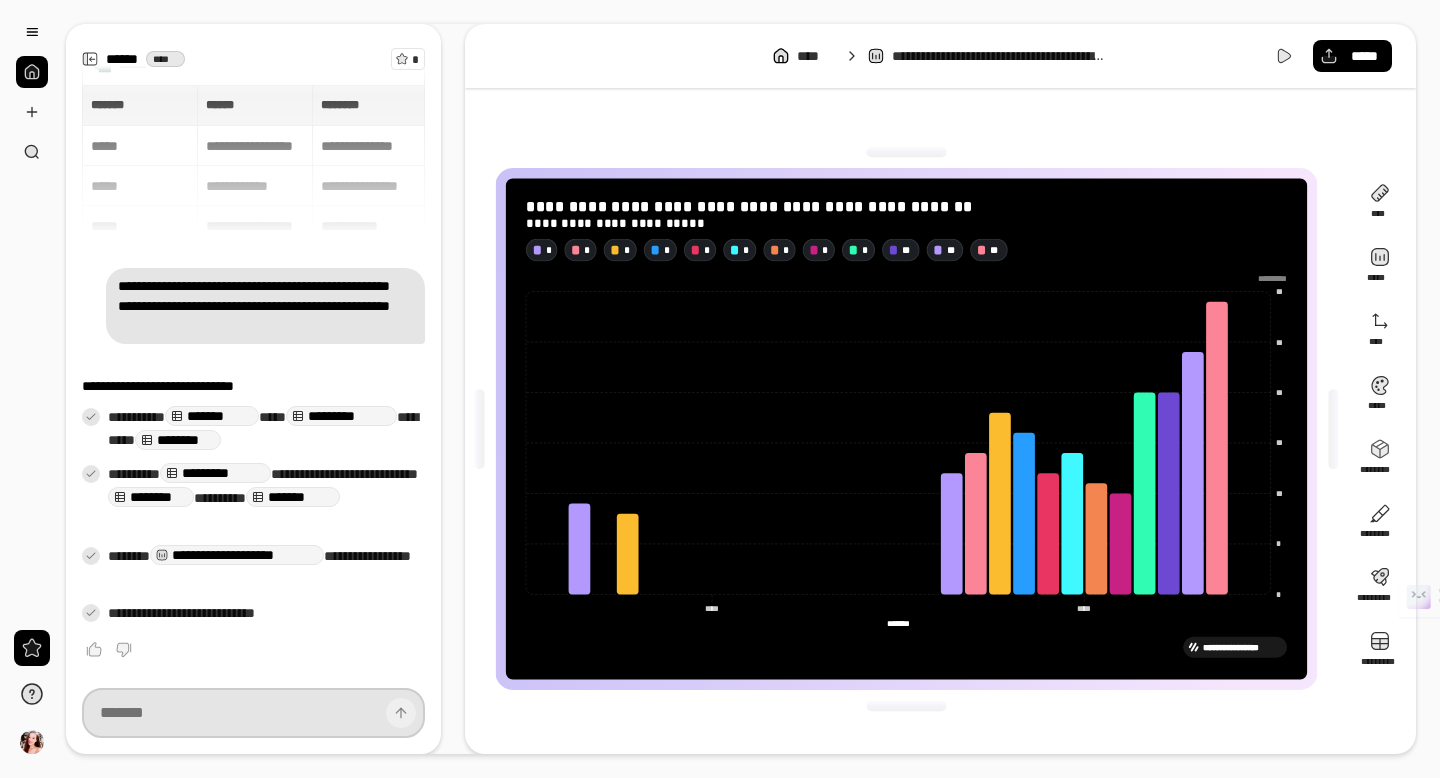 click at bounding box center [253, 713] 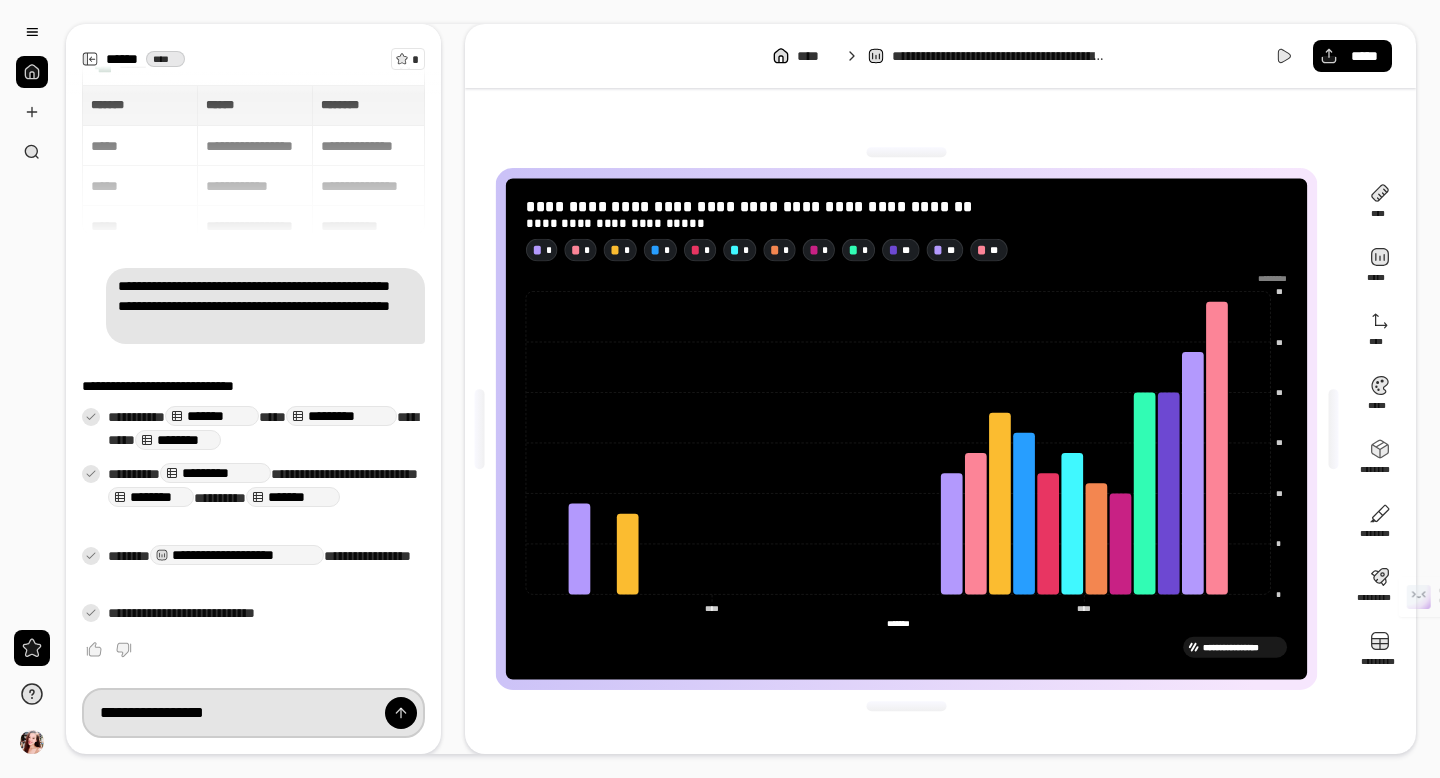 type on "**********" 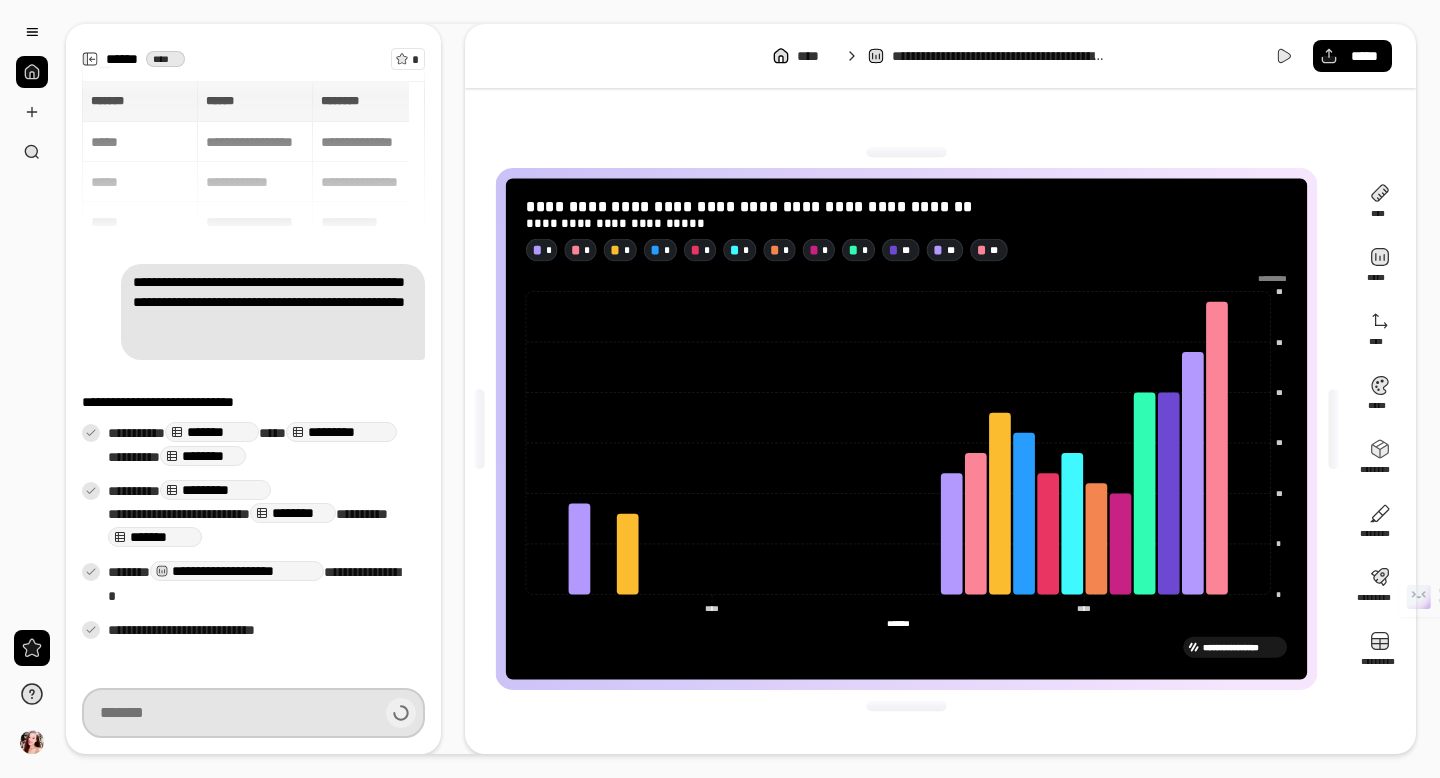 scroll, scrollTop: 46, scrollLeft: 0, axis: vertical 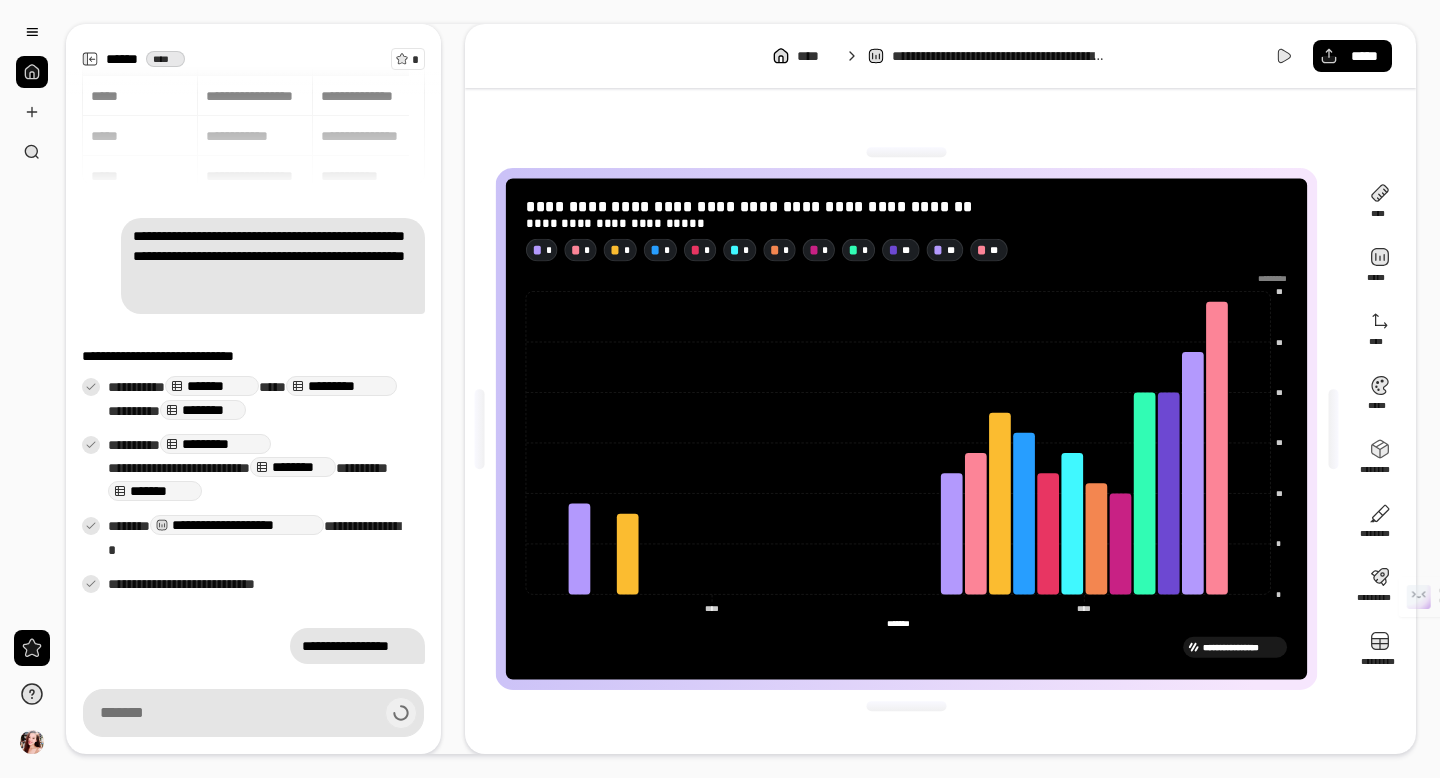 type on "********" 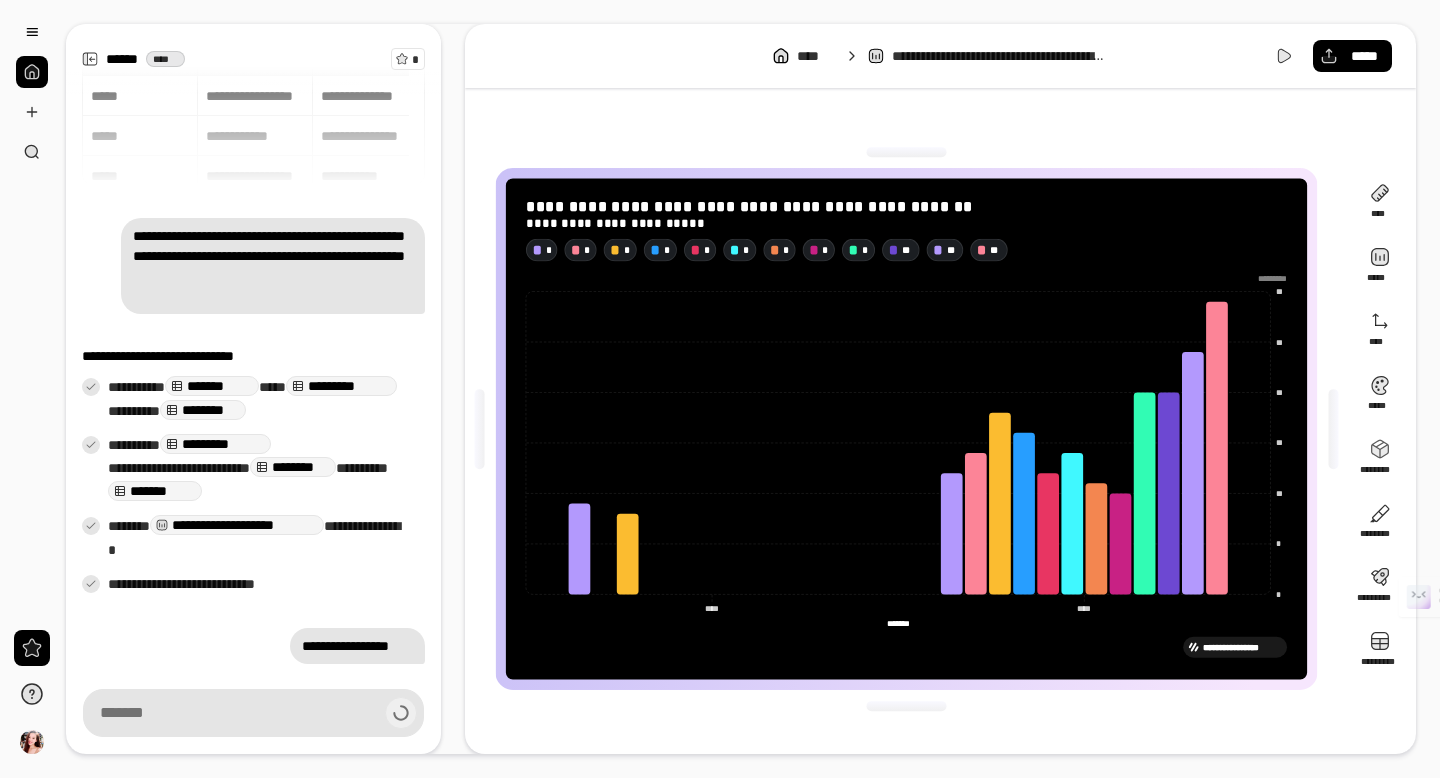 type on "**********" 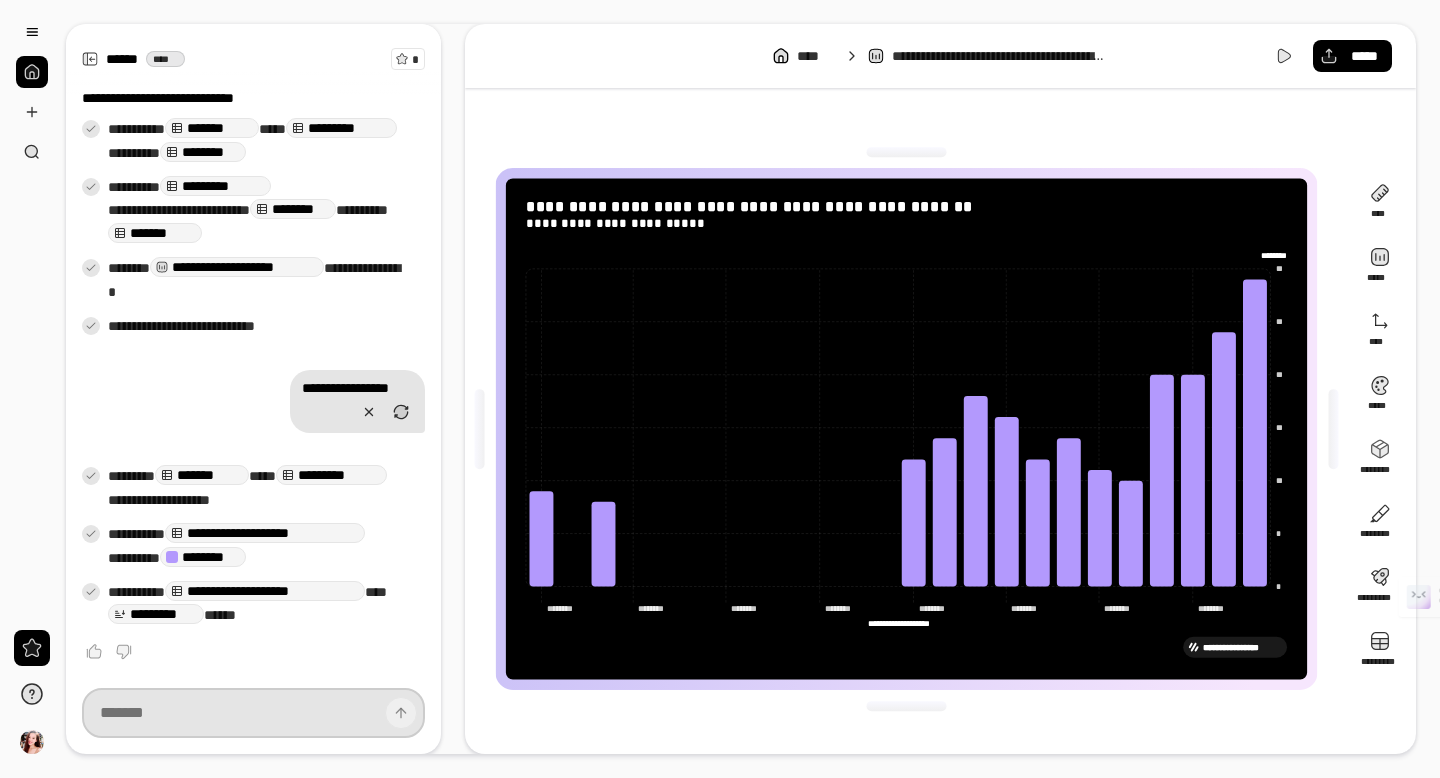 scroll, scrollTop: 305, scrollLeft: 0, axis: vertical 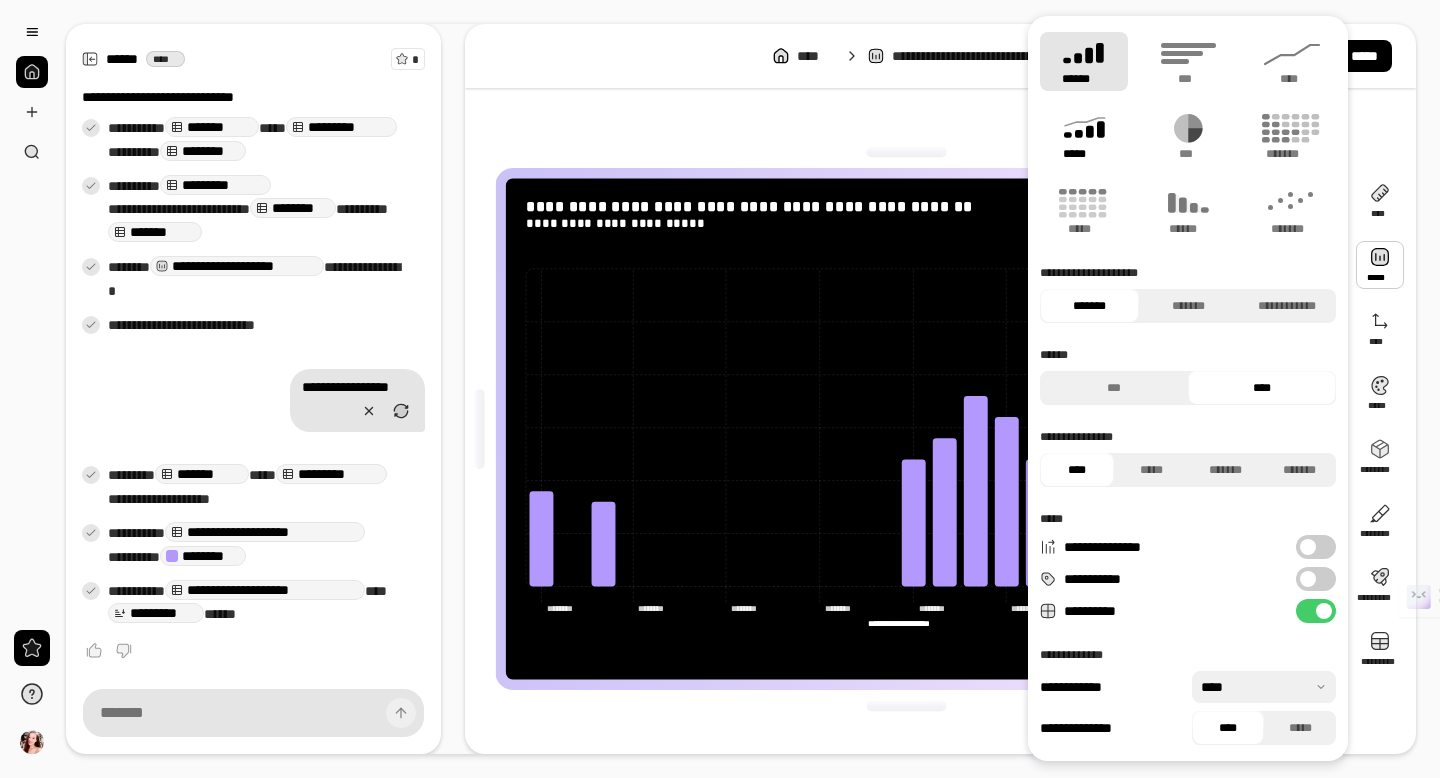 click 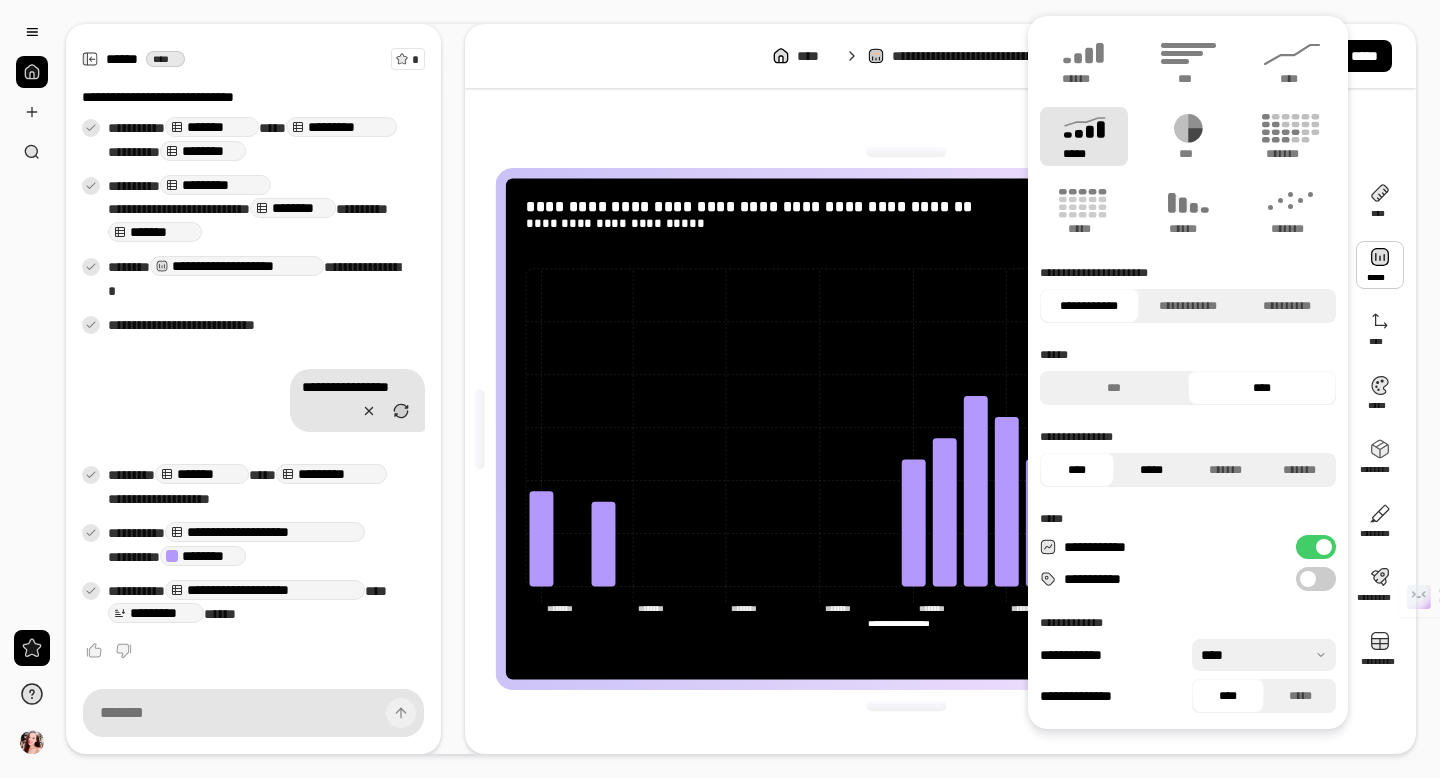 click on "*****" at bounding box center (1151, 470) 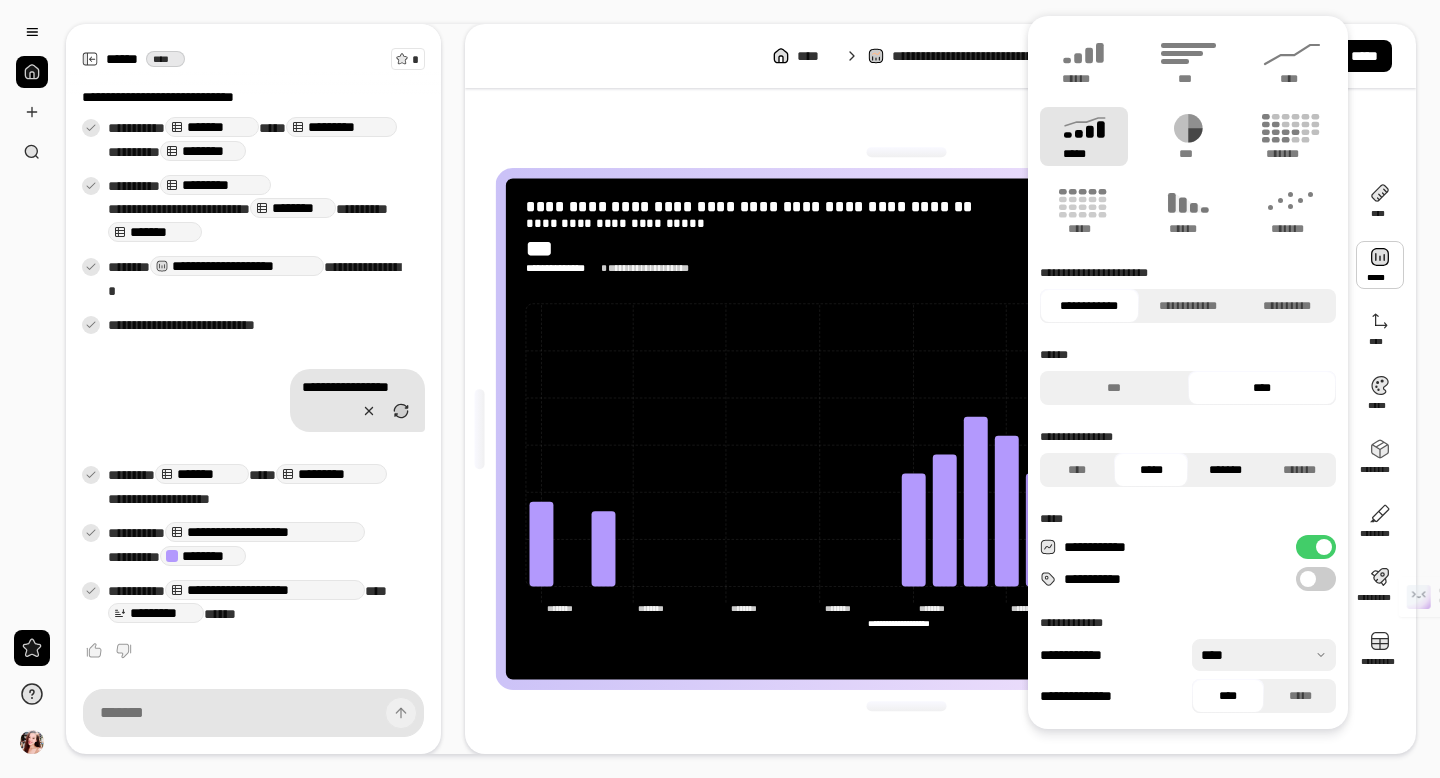 click on "*******" at bounding box center [1225, 470] 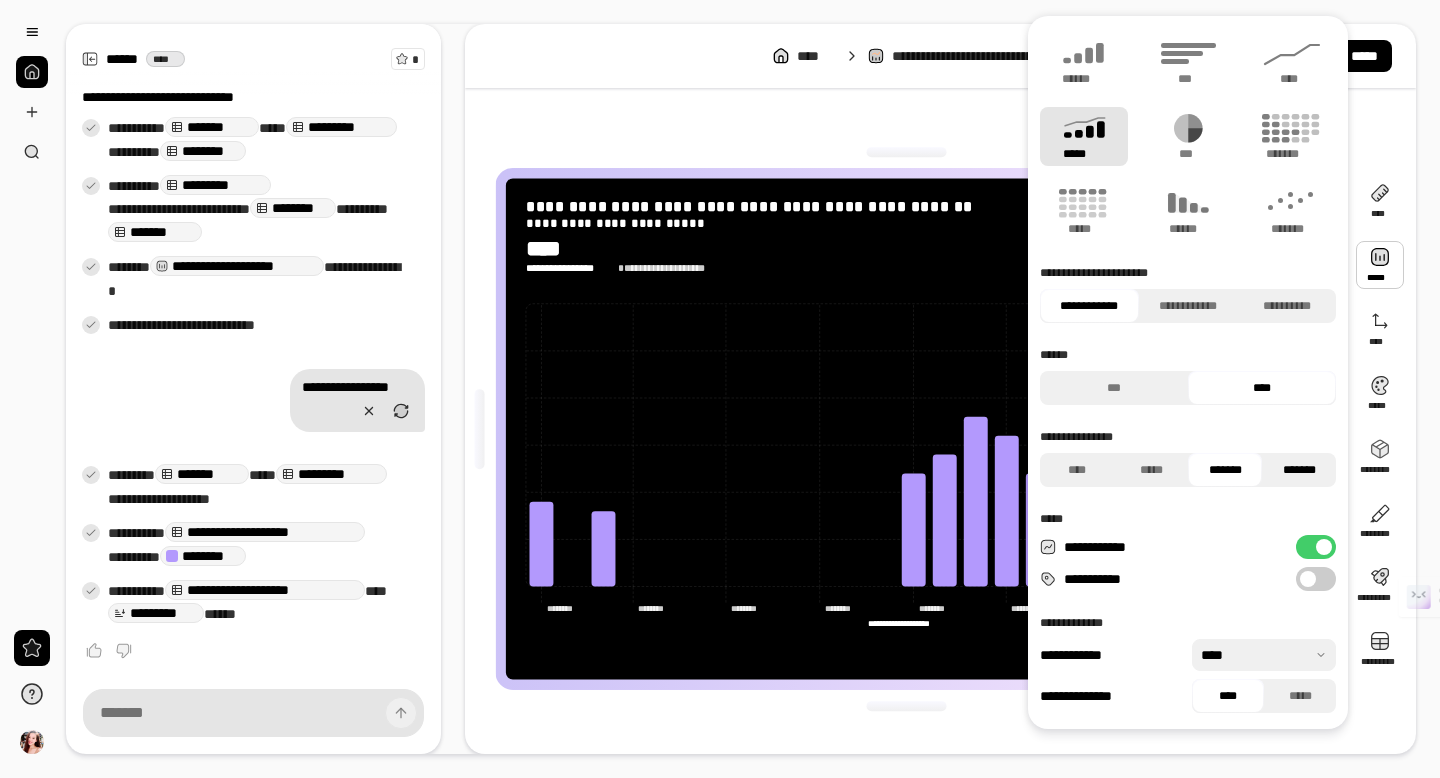 click on "*******" at bounding box center [1299, 470] 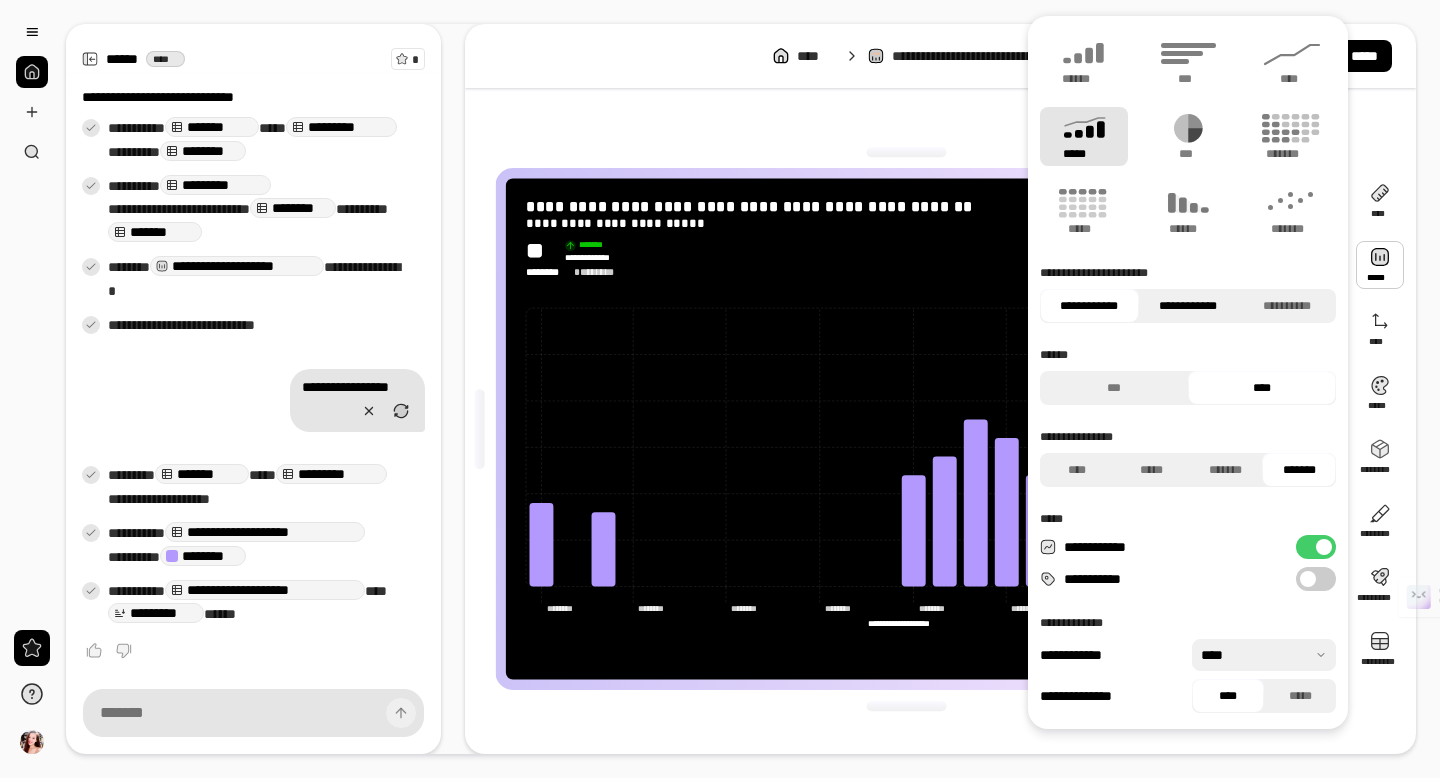 click on "**********" at bounding box center [1188, 306] 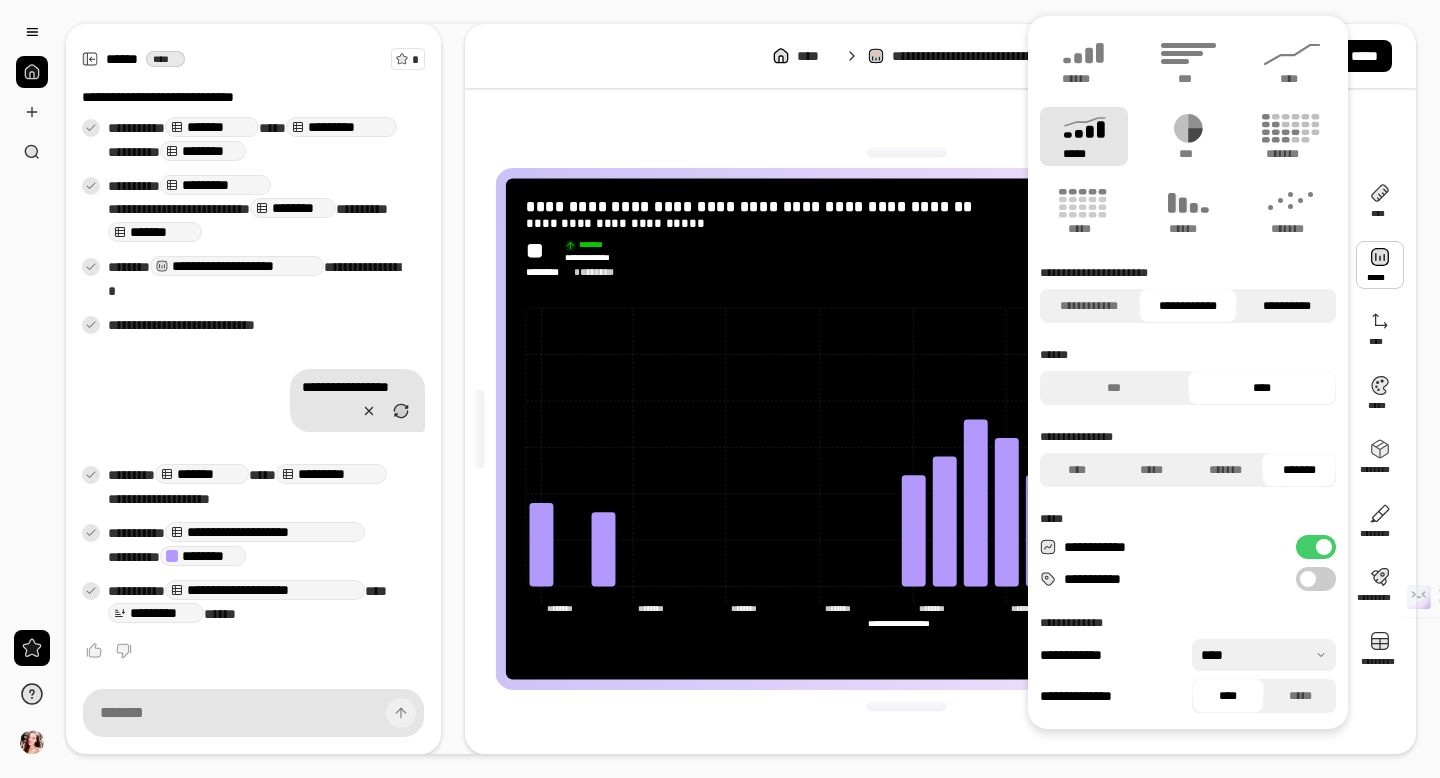 click on "**********" at bounding box center (1286, 306) 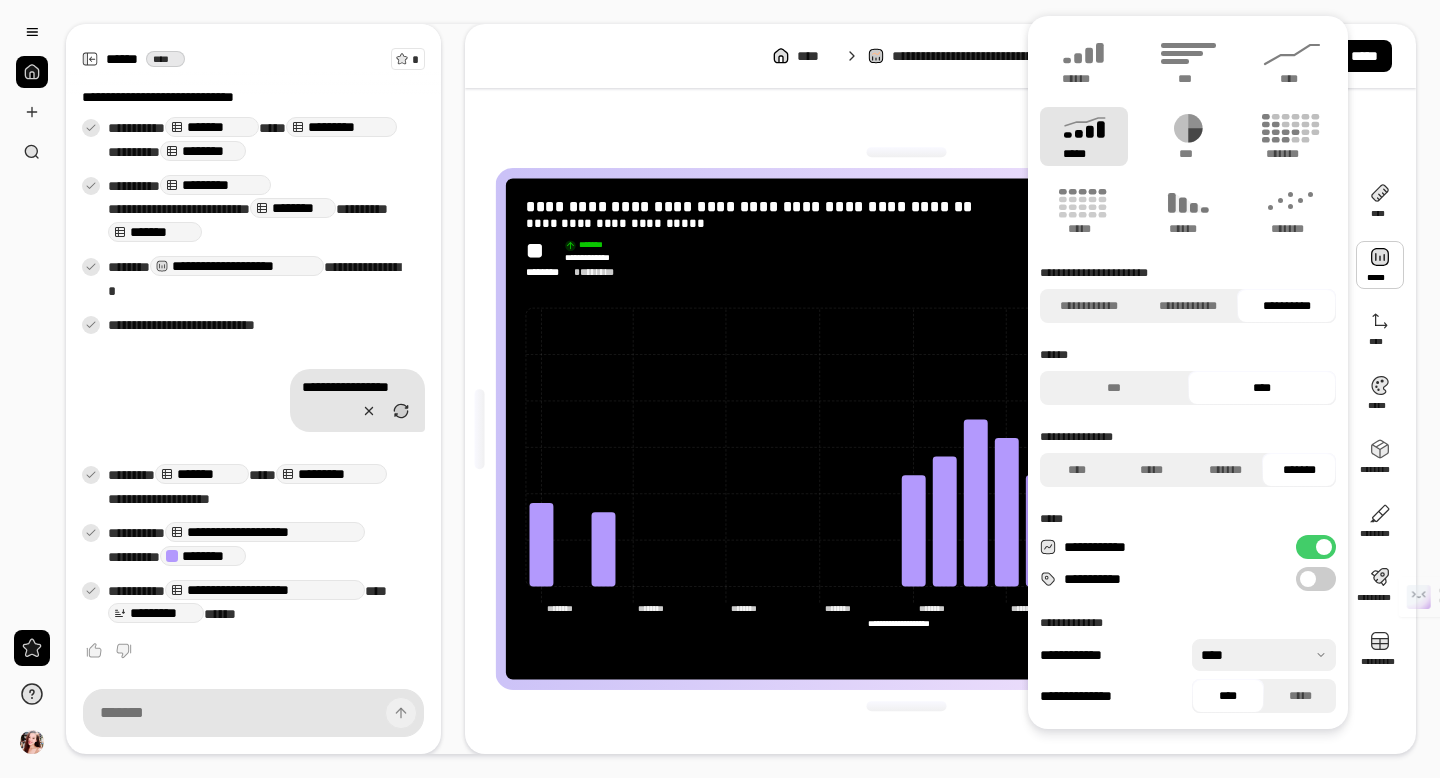 click on "**********" at bounding box center [1286, 306] 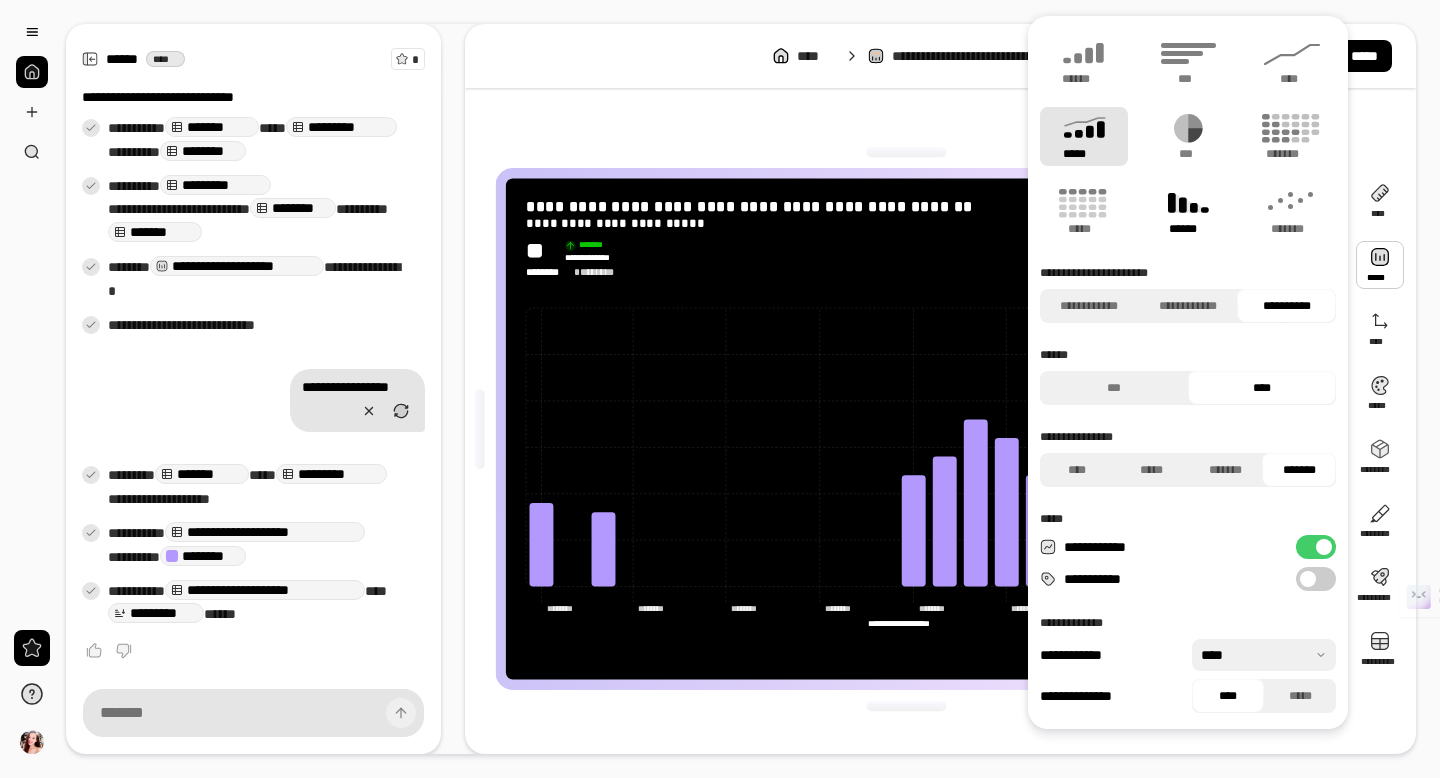 click 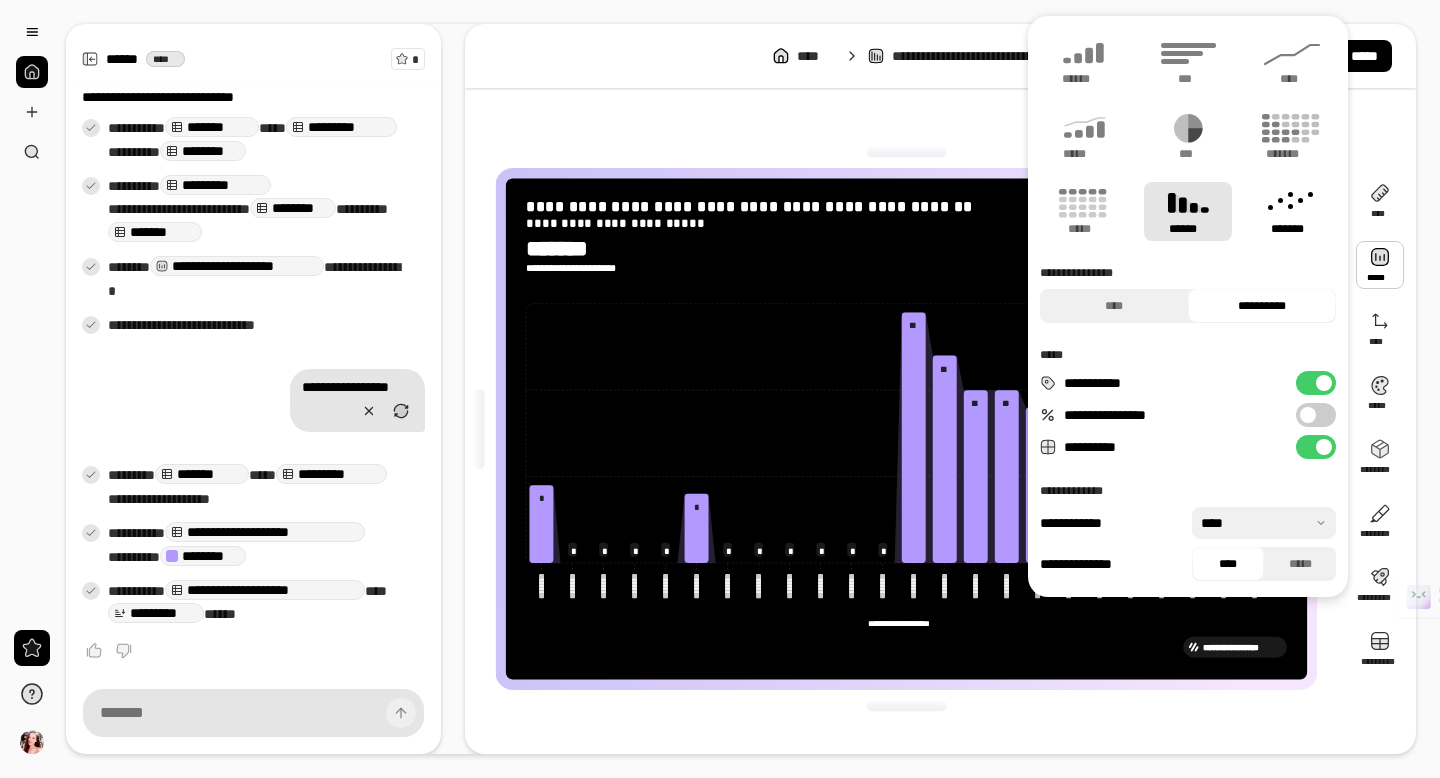 click 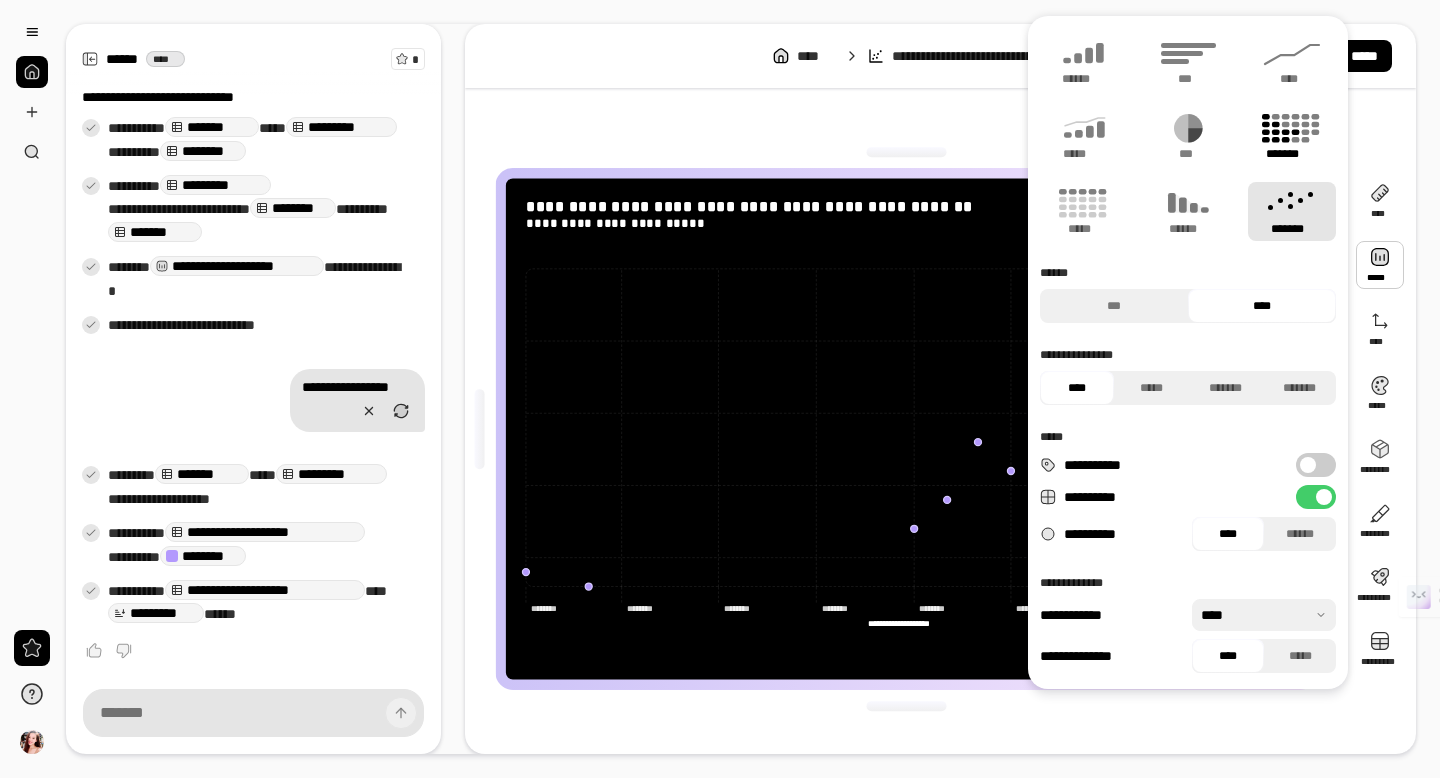 click on "*******" at bounding box center (1292, 154) 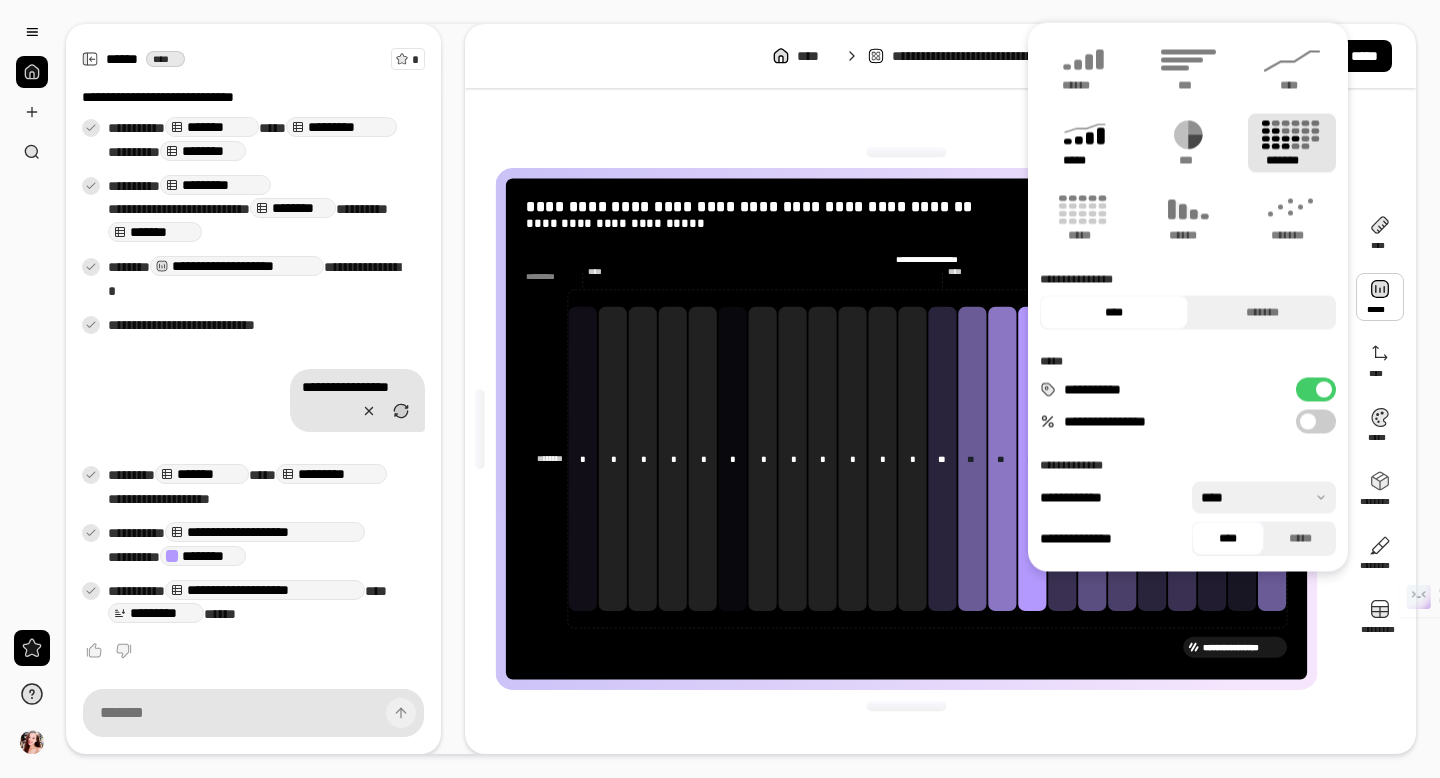 click 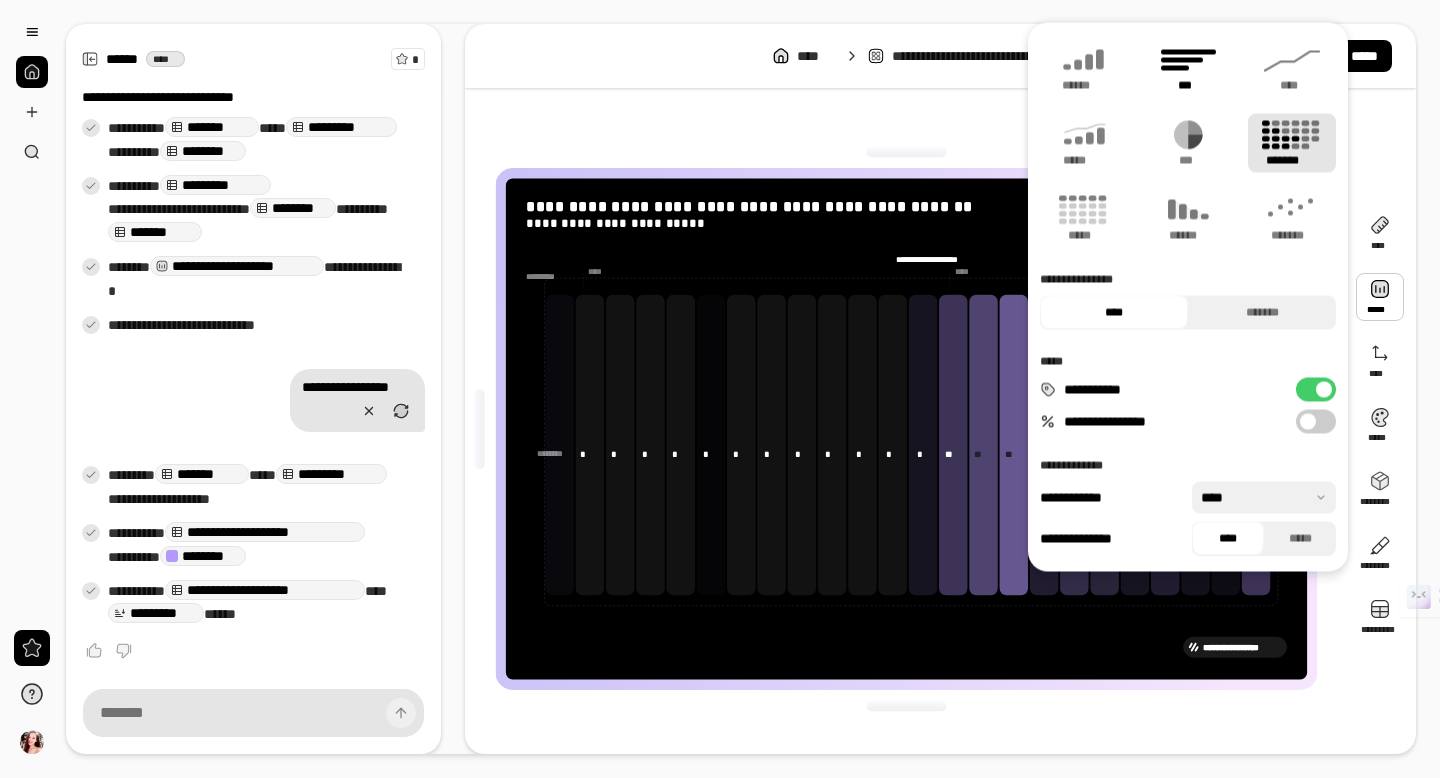 click on "***" at bounding box center (1188, 68) 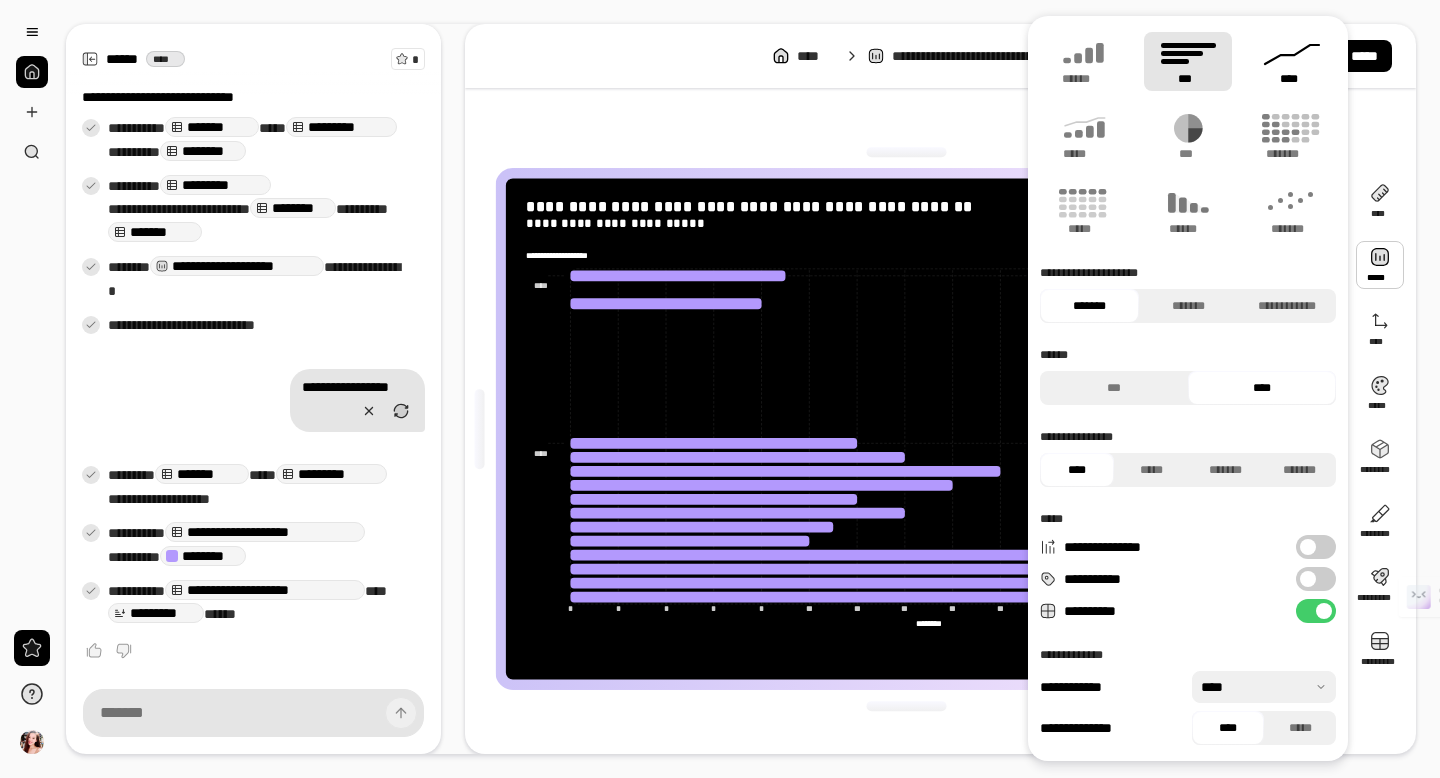 click 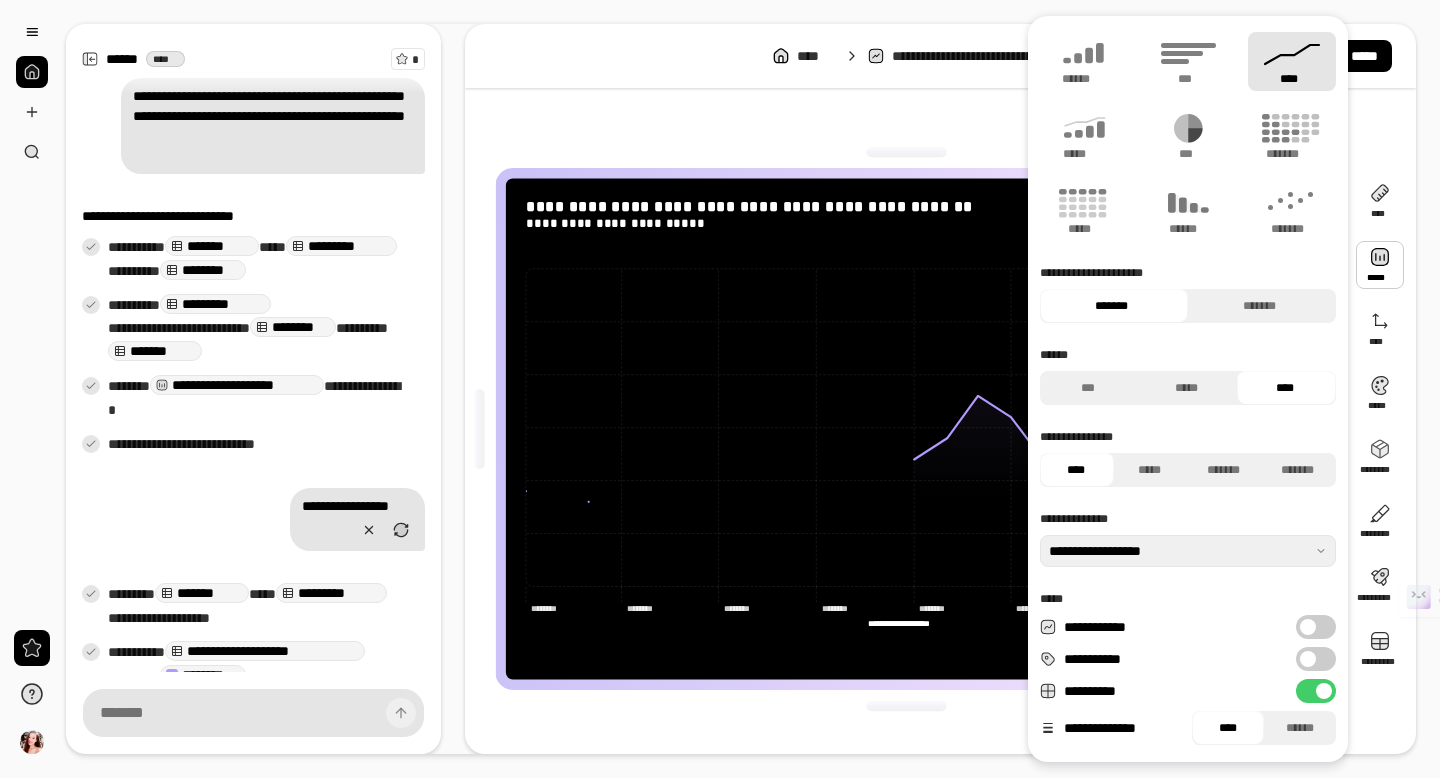 scroll, scrollTop: 305, scrollLeft: 0, axis: vertical 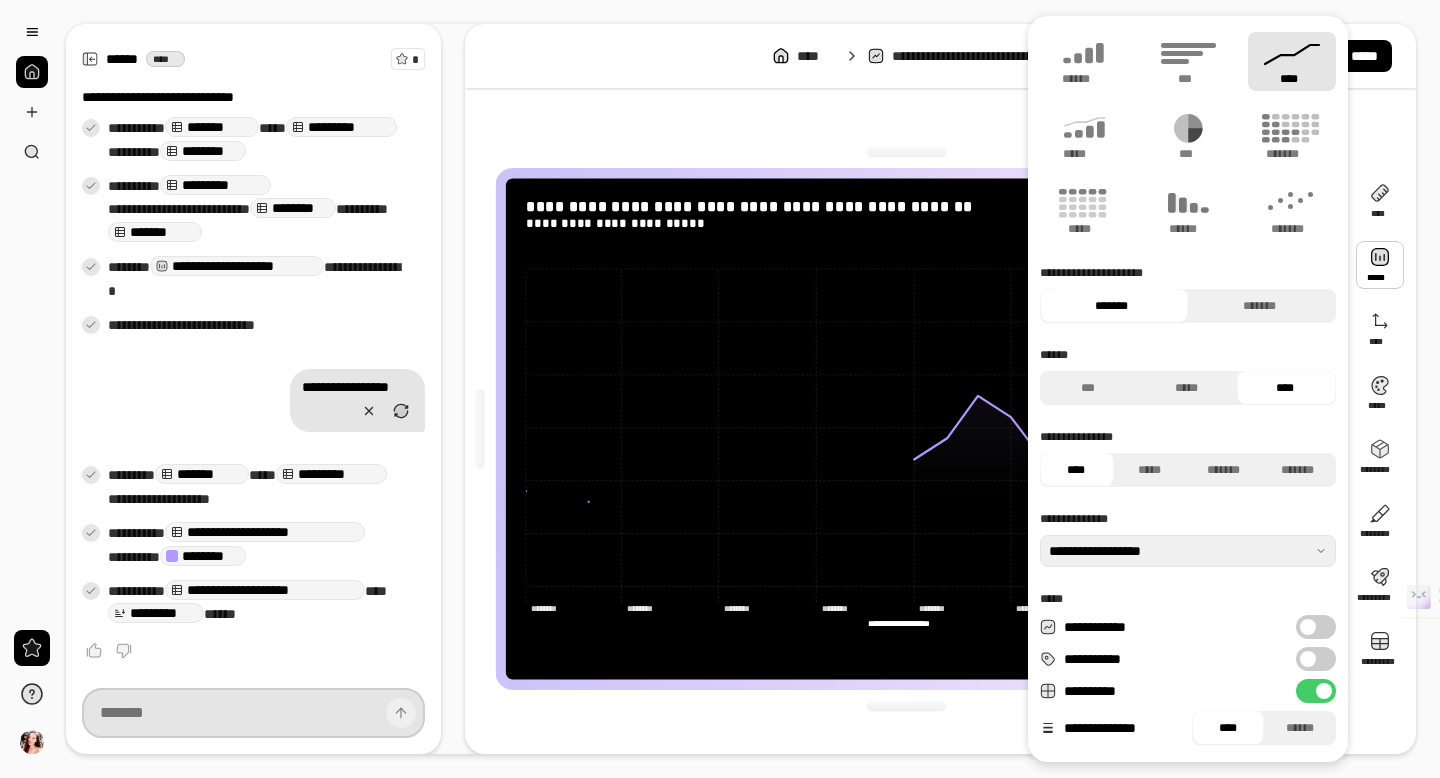 click at bounding box center (253, 713) 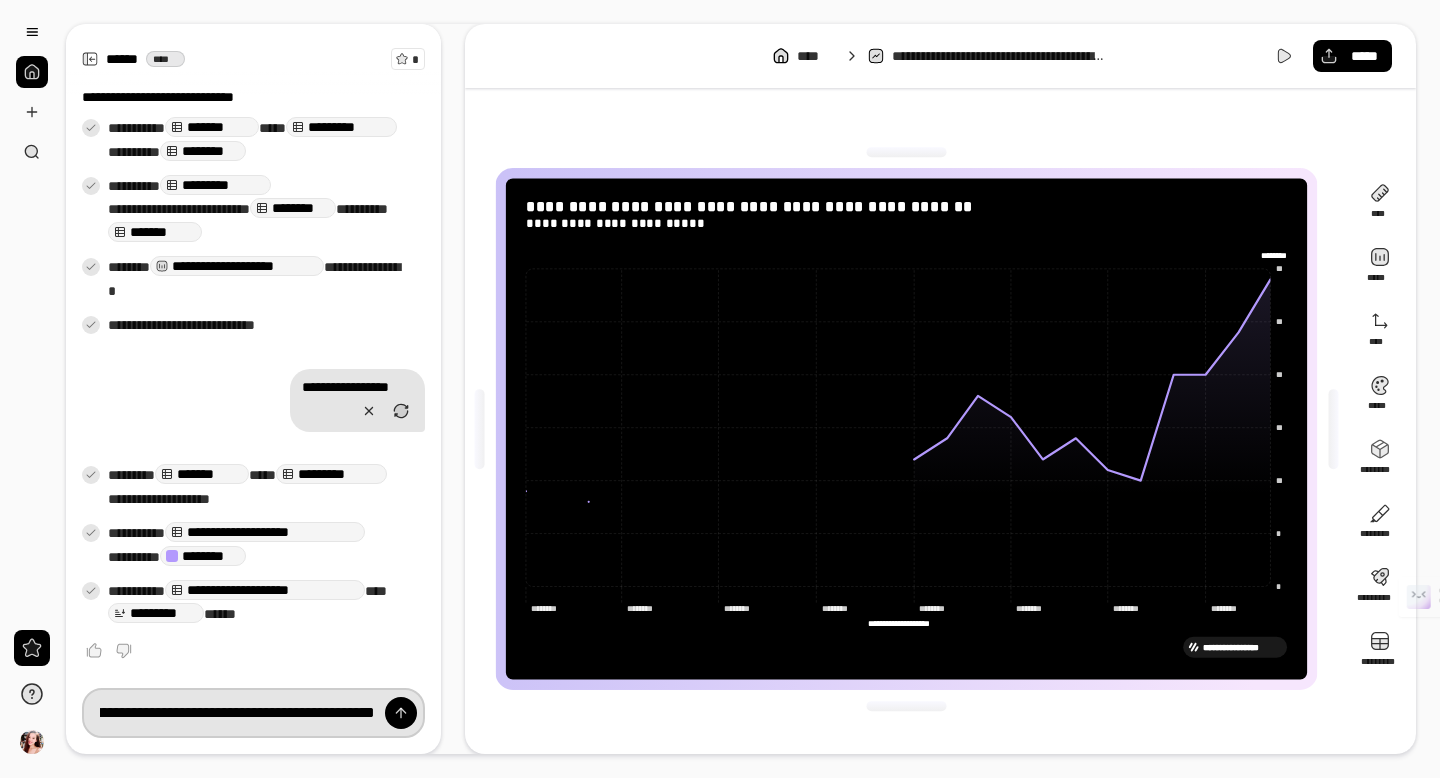 scroll, scrollTop: 0, scrollLeft: 161, axis: horizontal 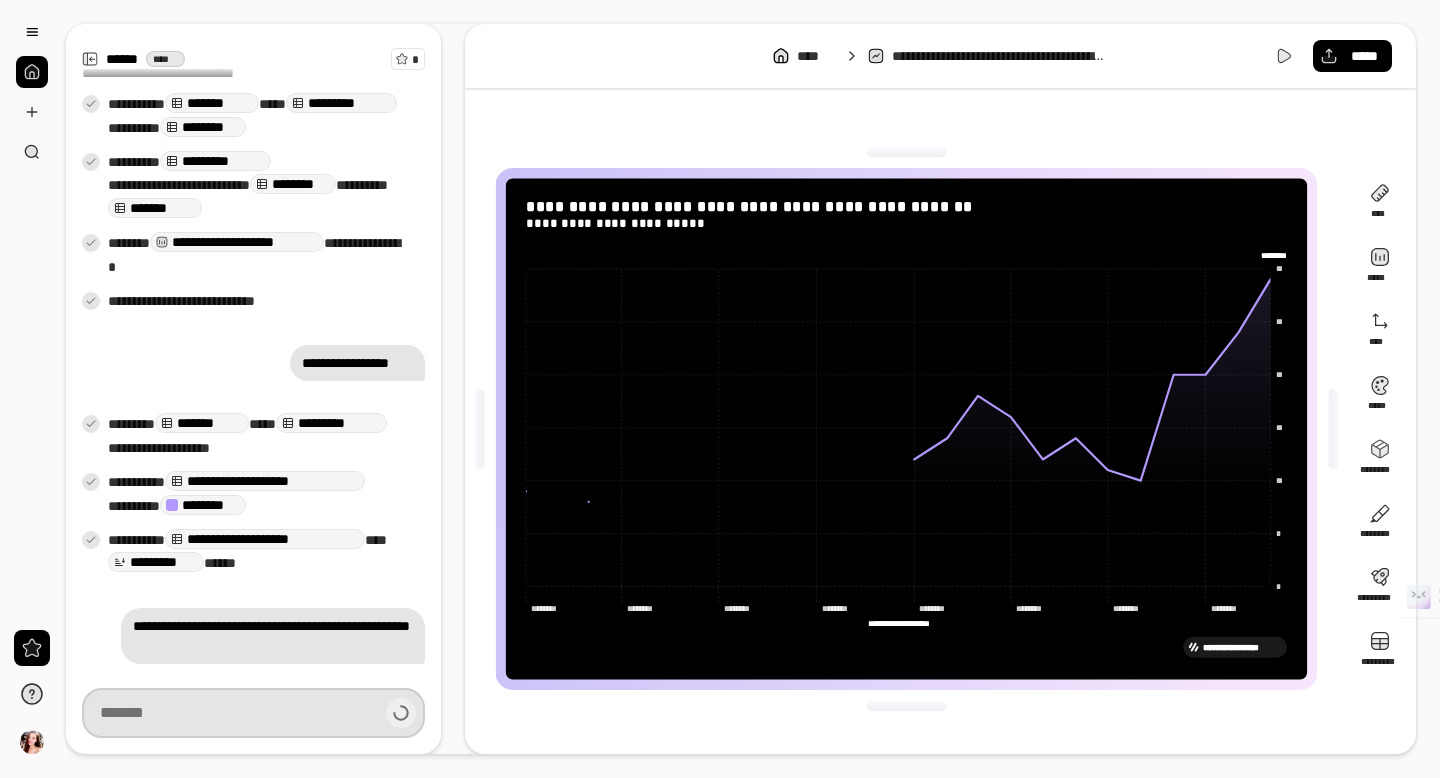 type on "**********" 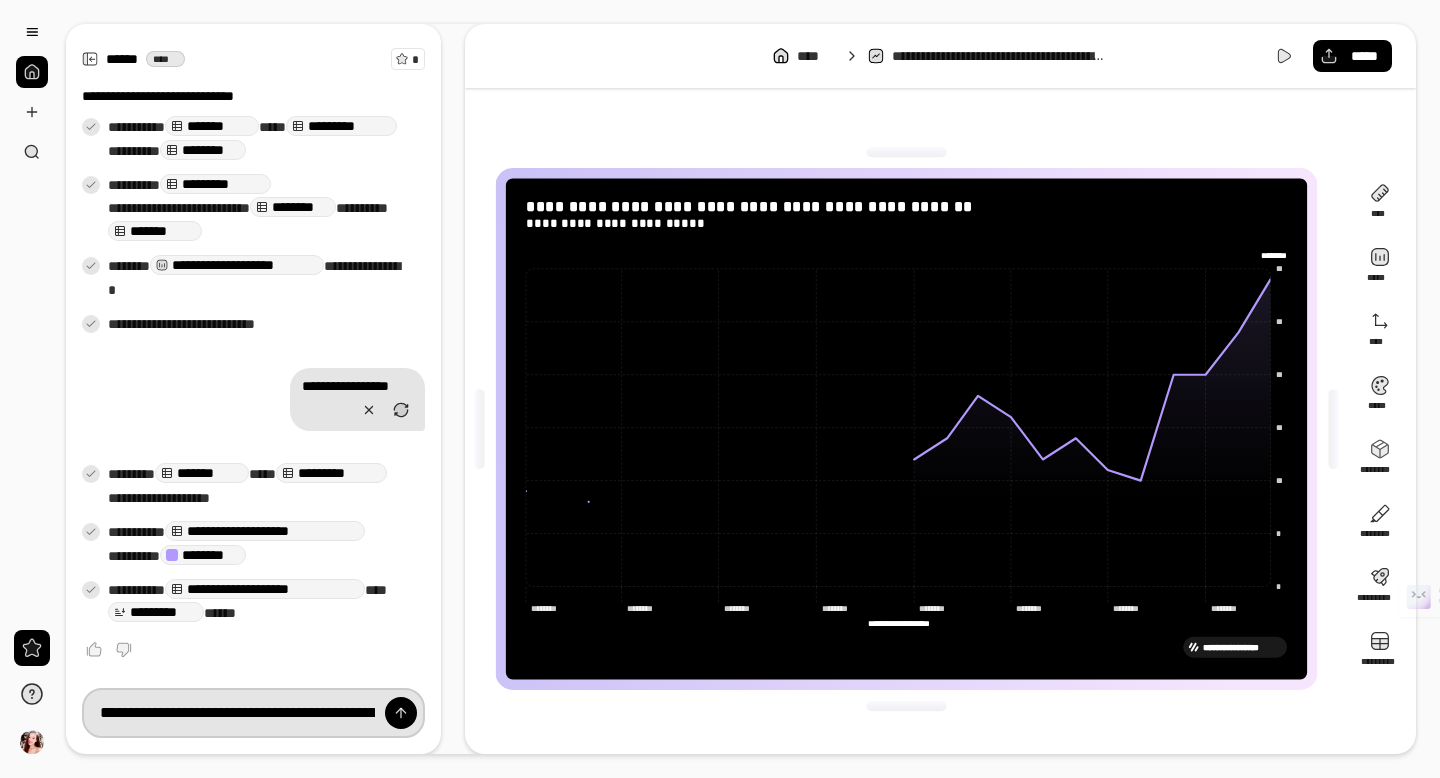scroll, scrollTop: 305, scrollLeft: 0, axis: vertical 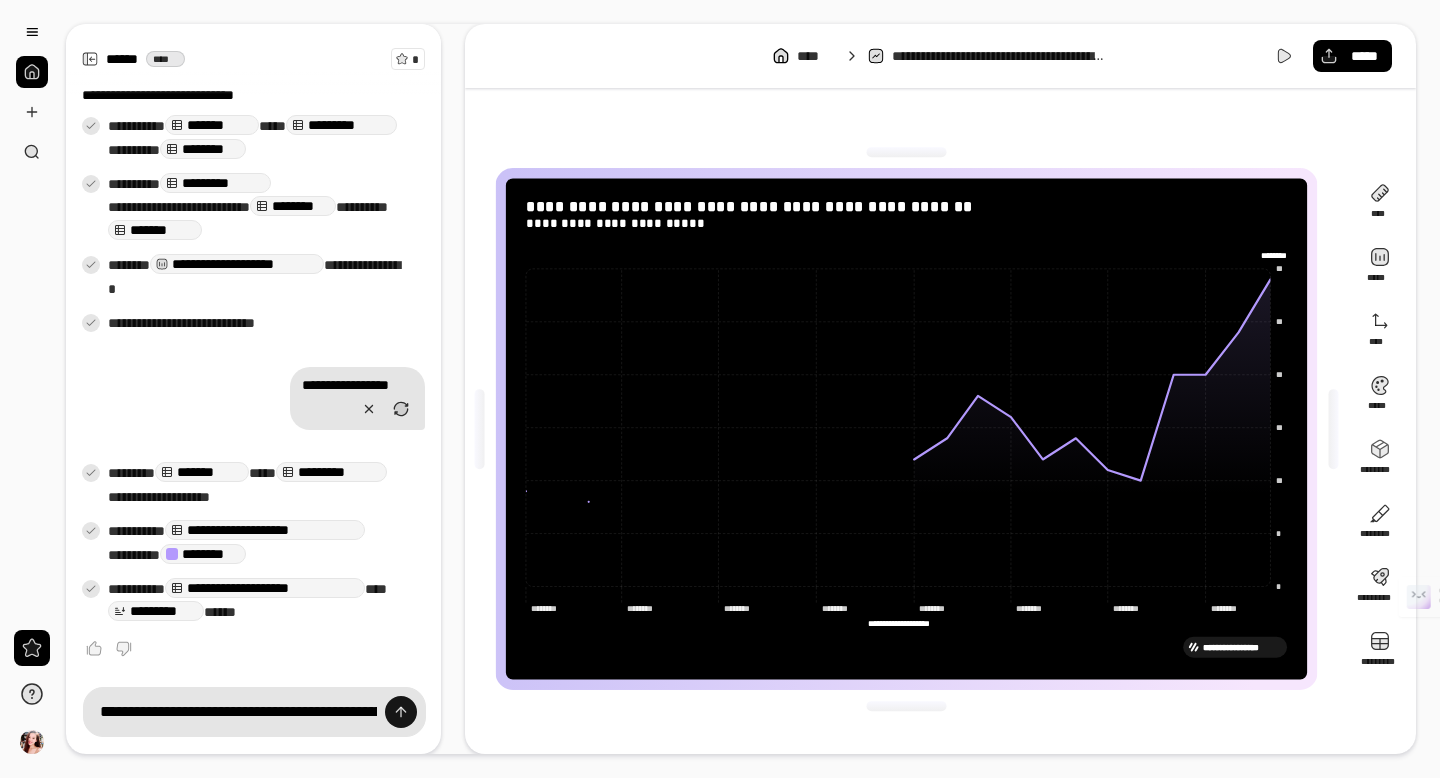 click at bounding box center [401, 712] 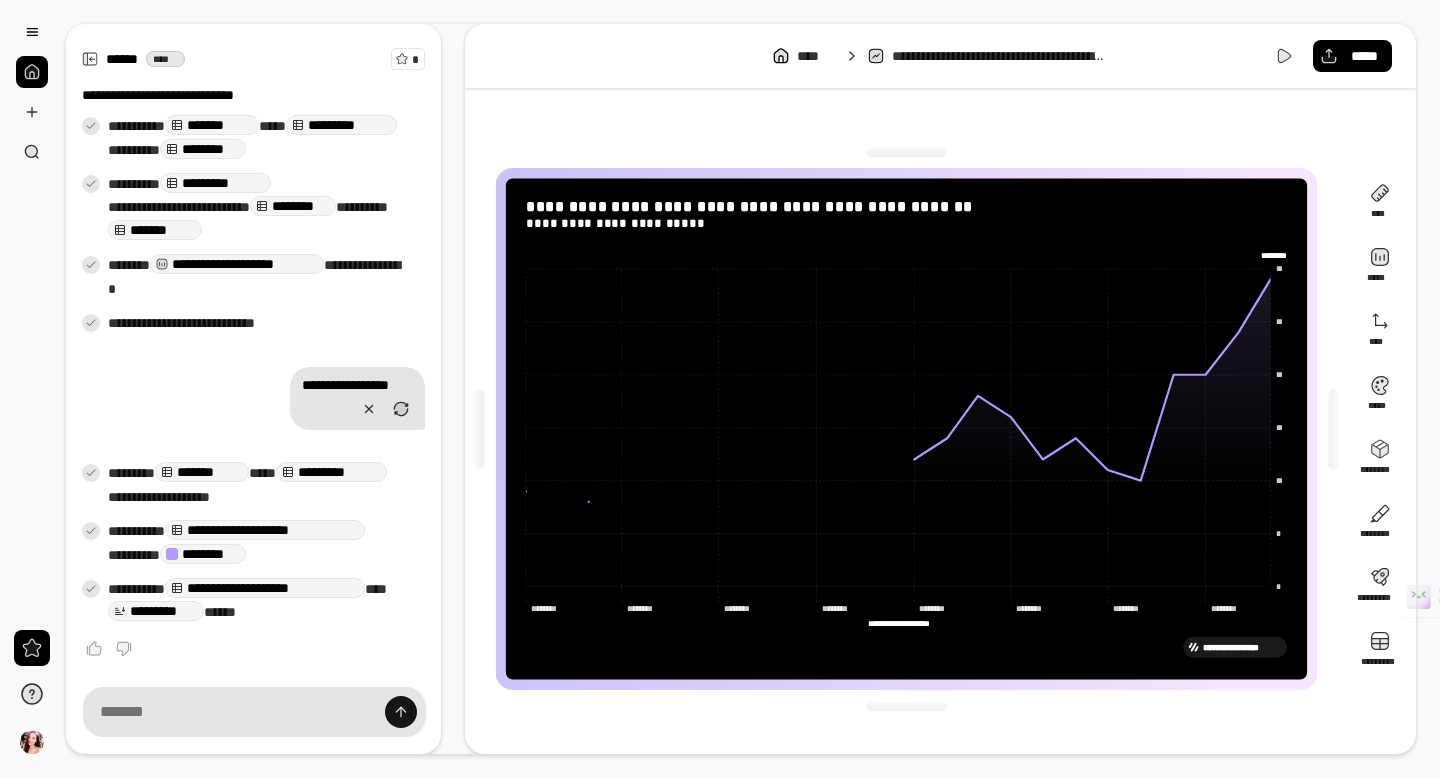 scroll, scrollTop: 329, scrollLeft: 0, axis: vertical 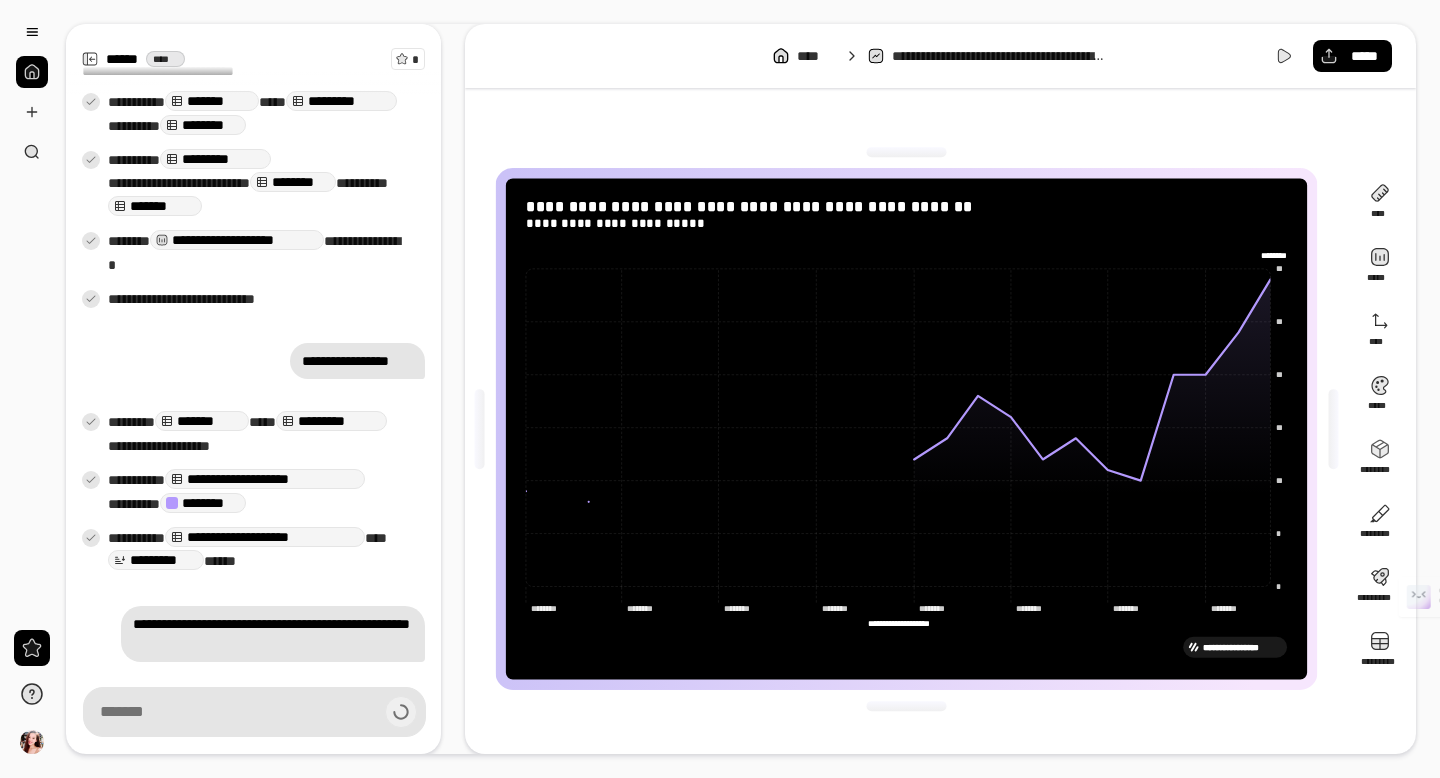 type 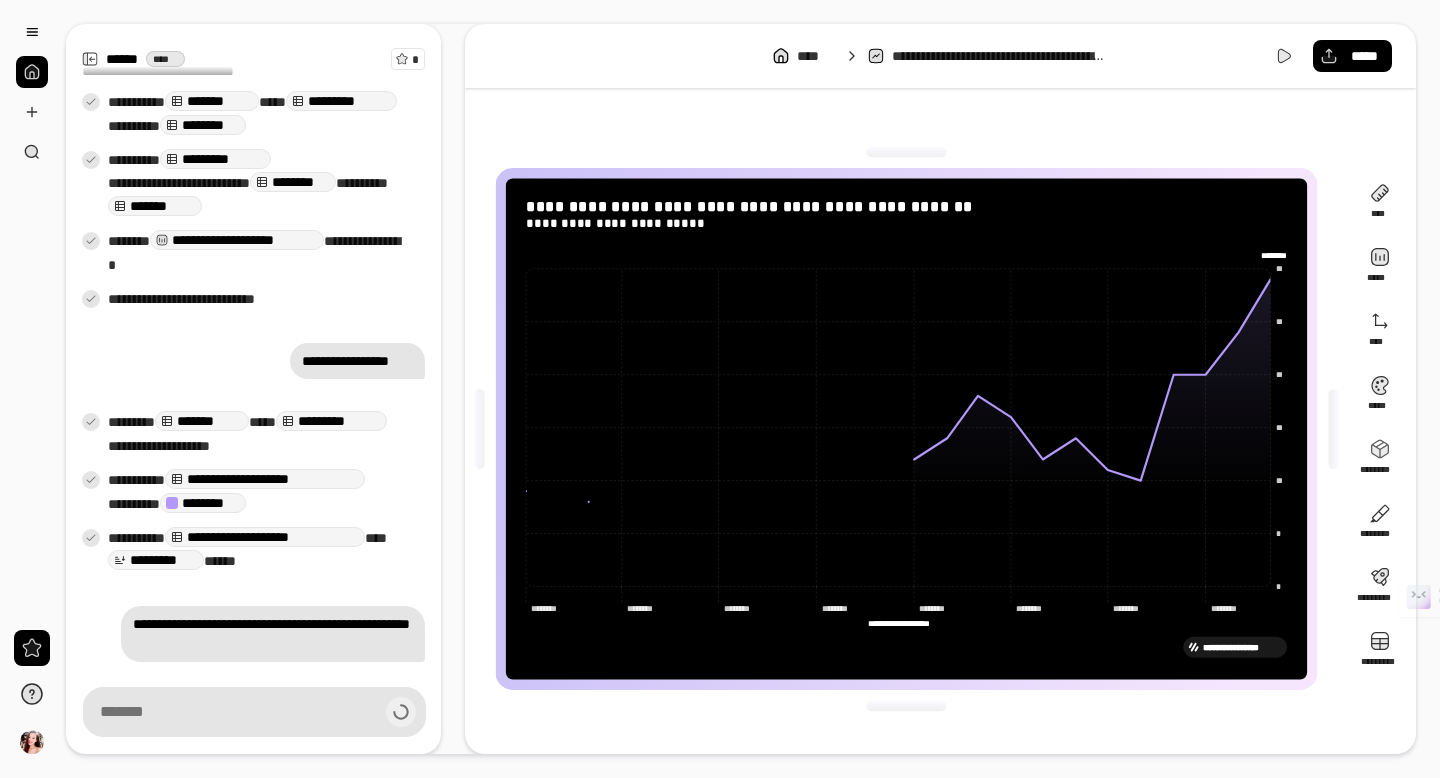 type on "******" 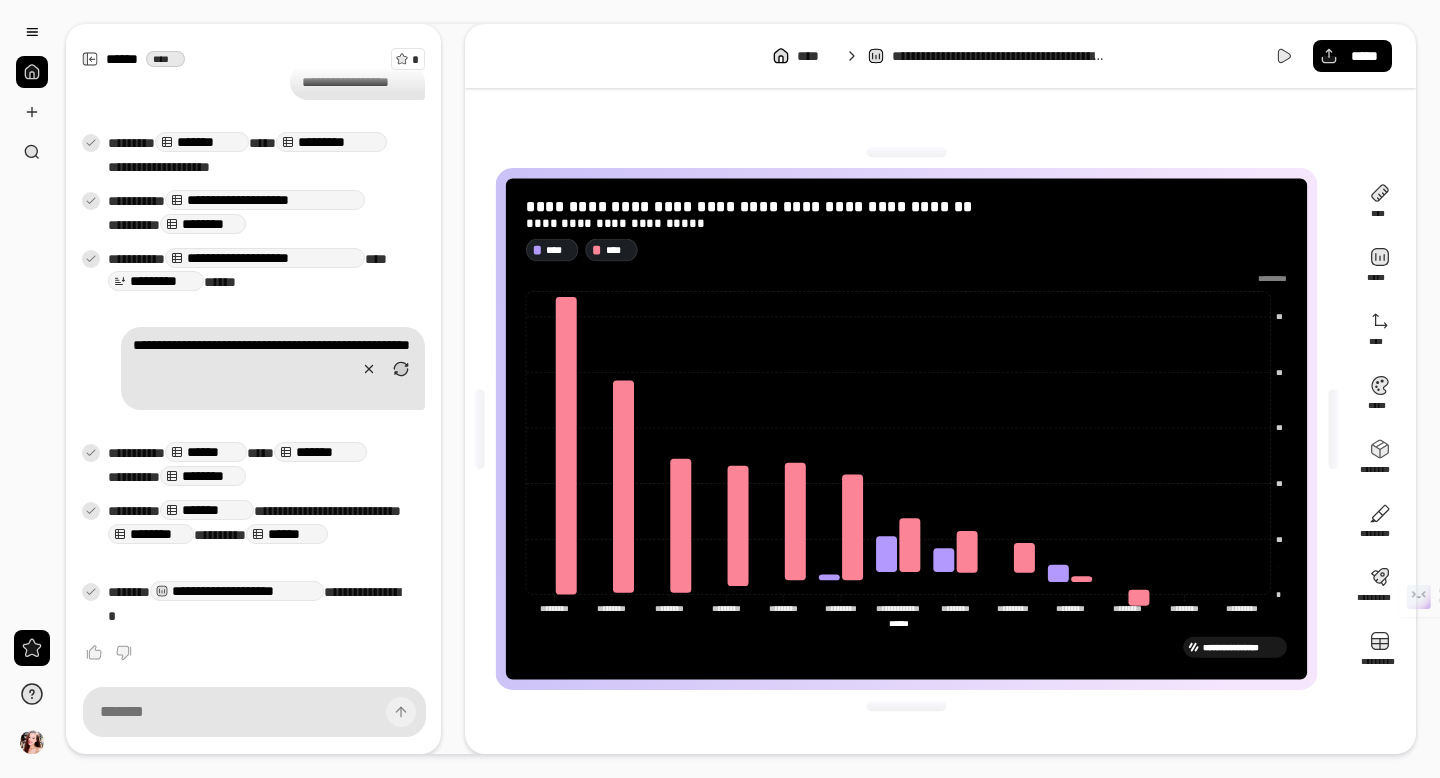 scroll, scrollTop: 611, scrollLeft: 0, axis: vertical 